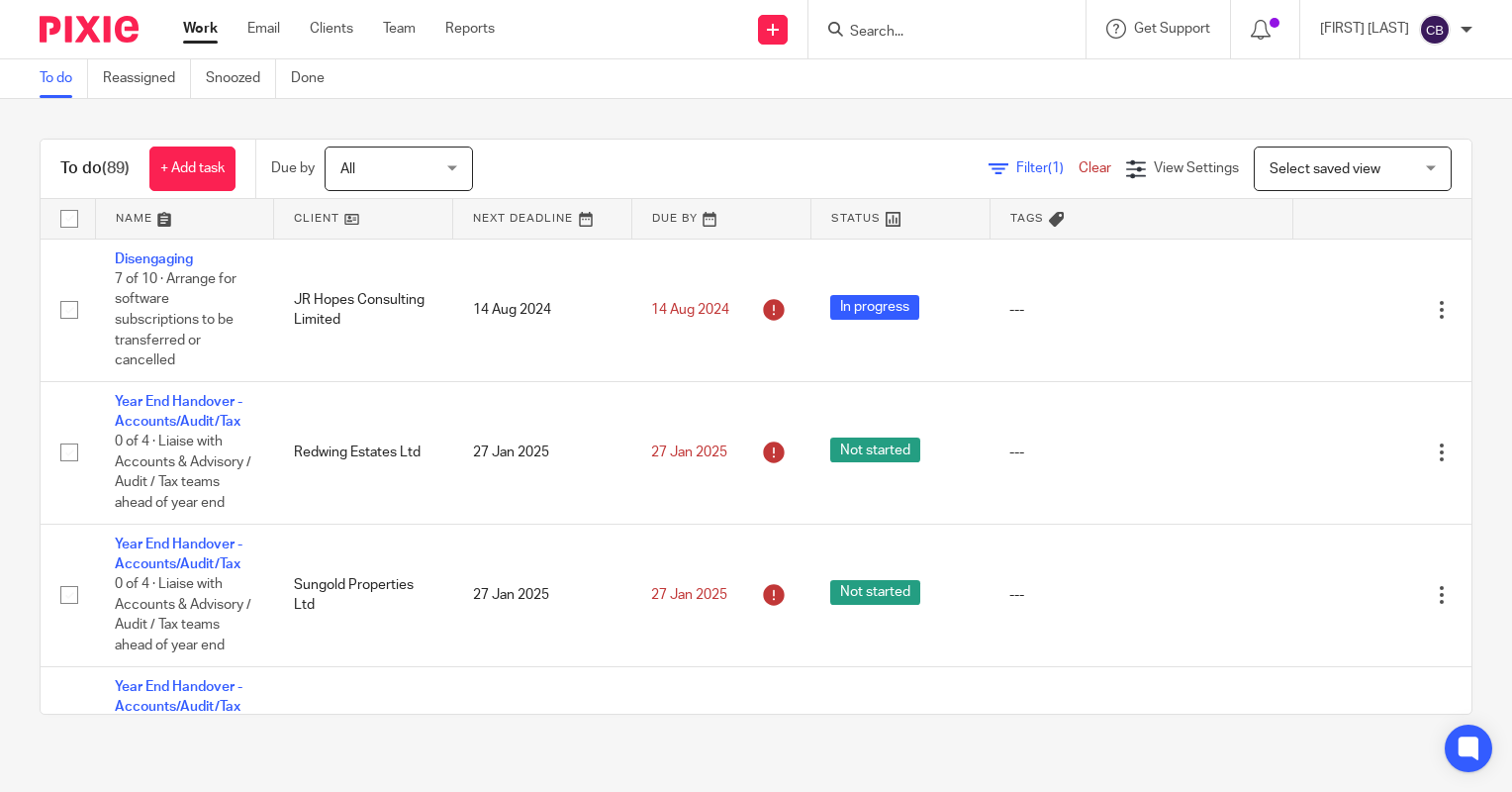 scroll, scrollTop: 0, scrollLeft: 0, axis: both 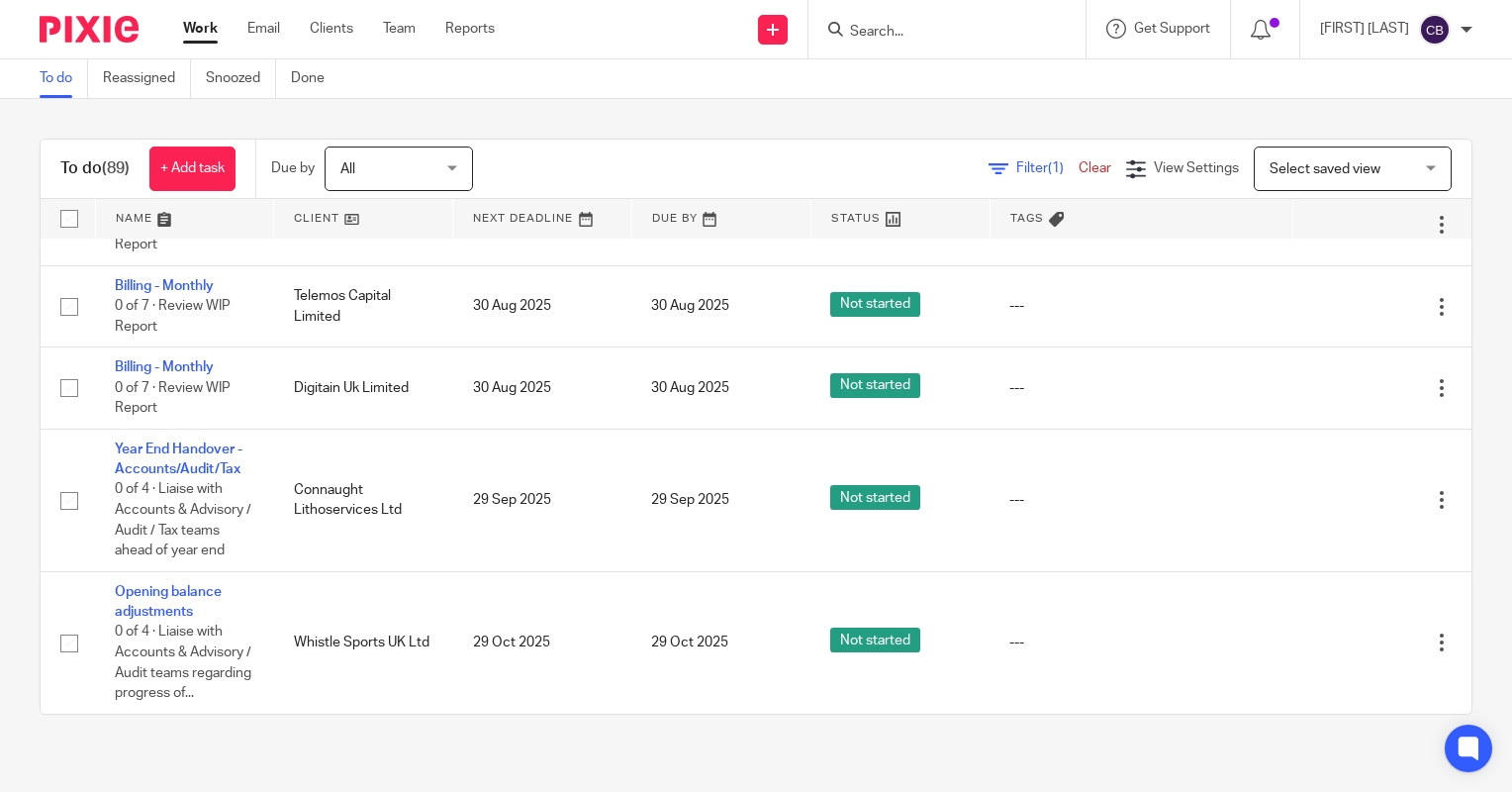 click on "VAT returns - Quarterly
0
of
8 ·
Request records/ book visit" at bounding box center [184, 51] 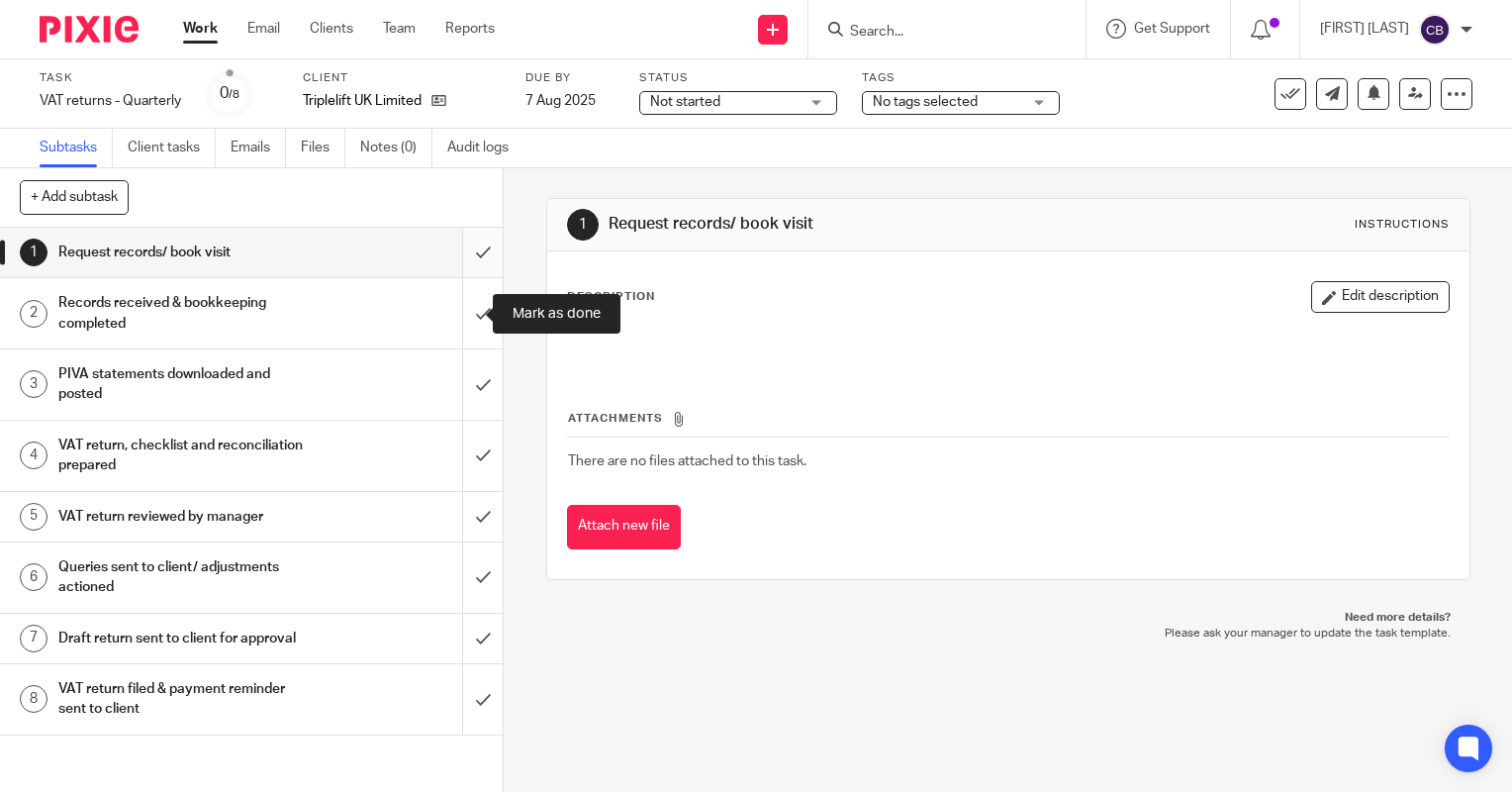 scroll, scrollTop: 0, scrollLeft: 0, axis: both 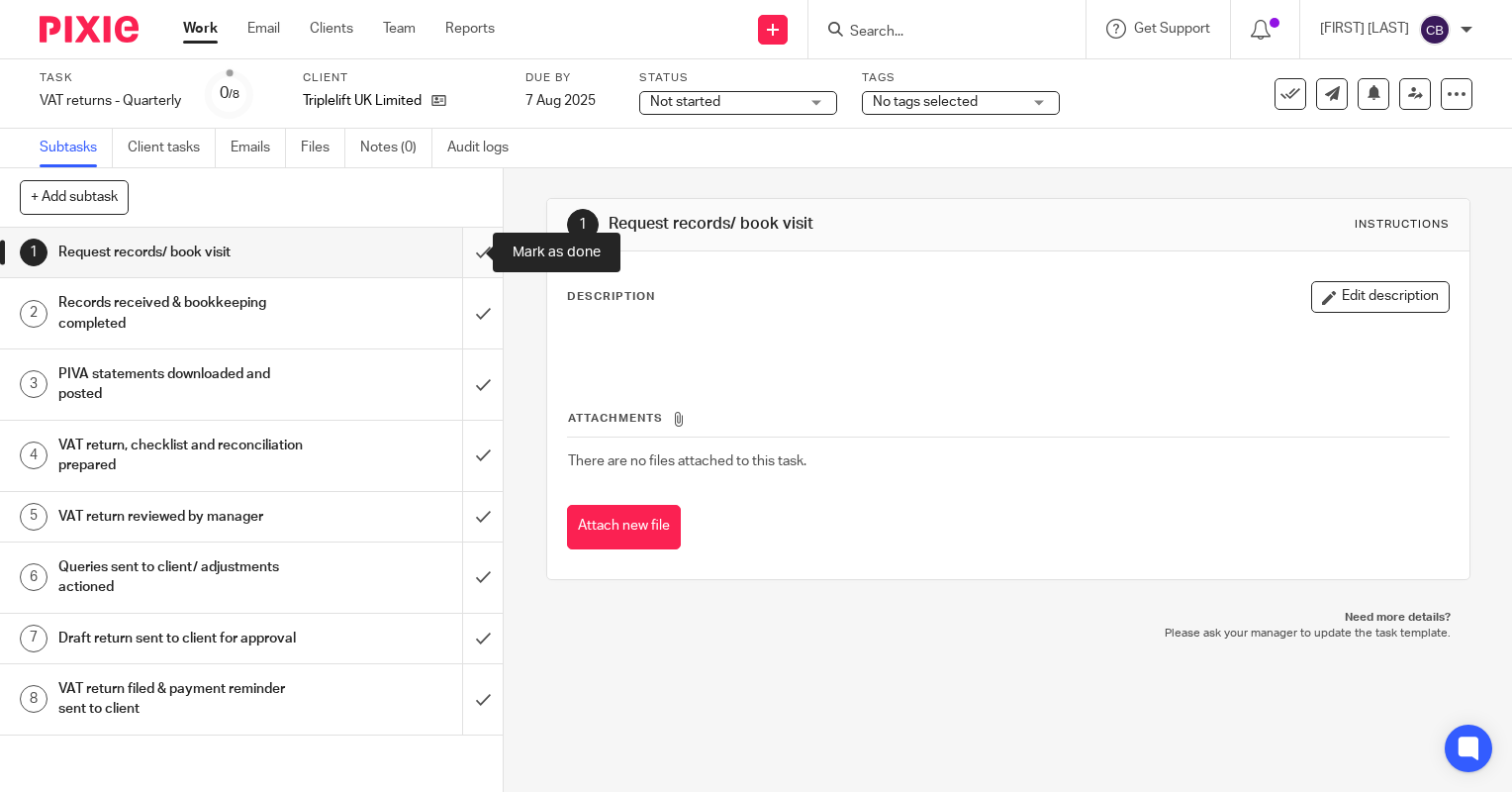 click at bounding box center (251, 252) 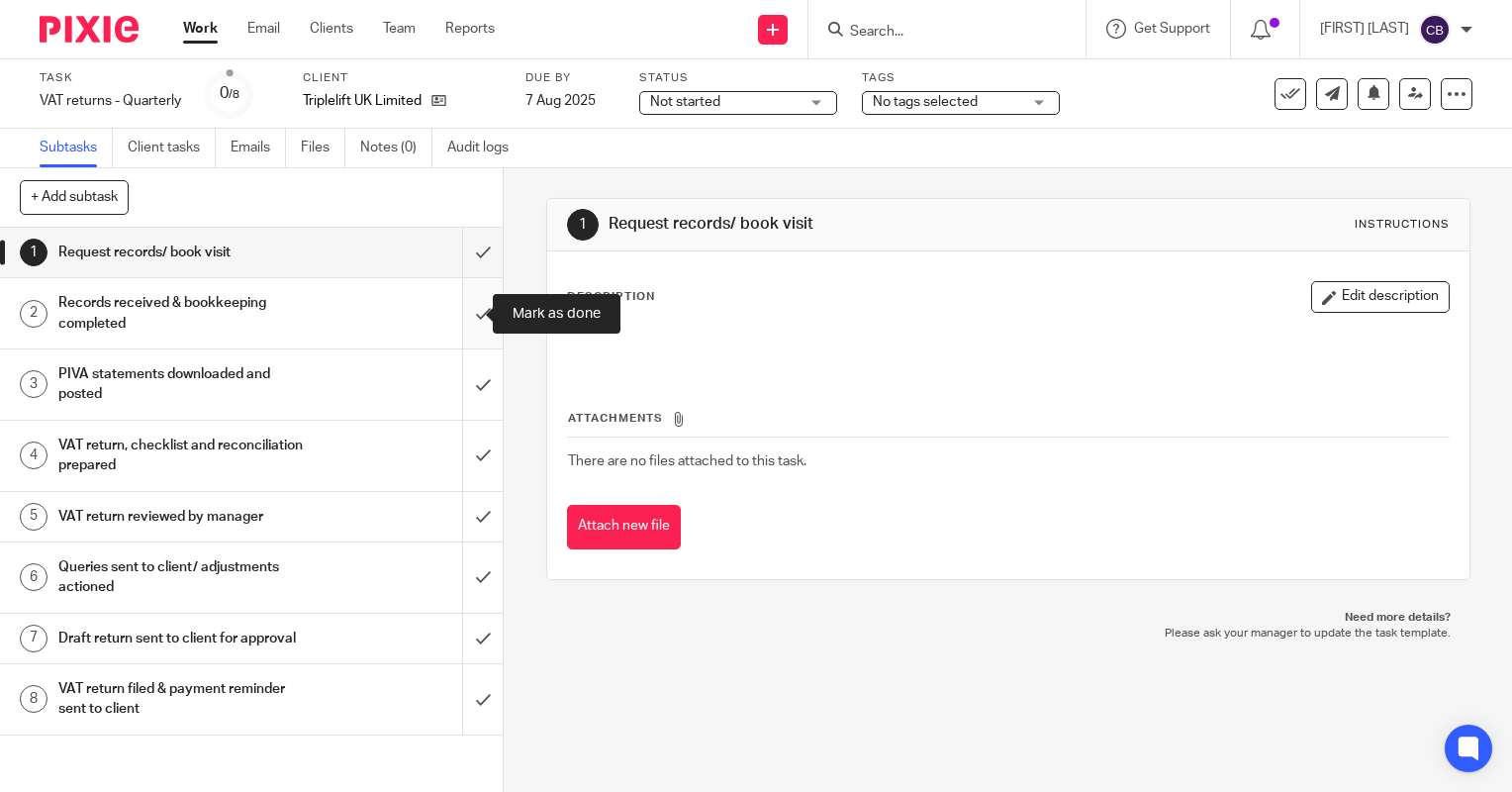 click at bounding box center [251, 313] 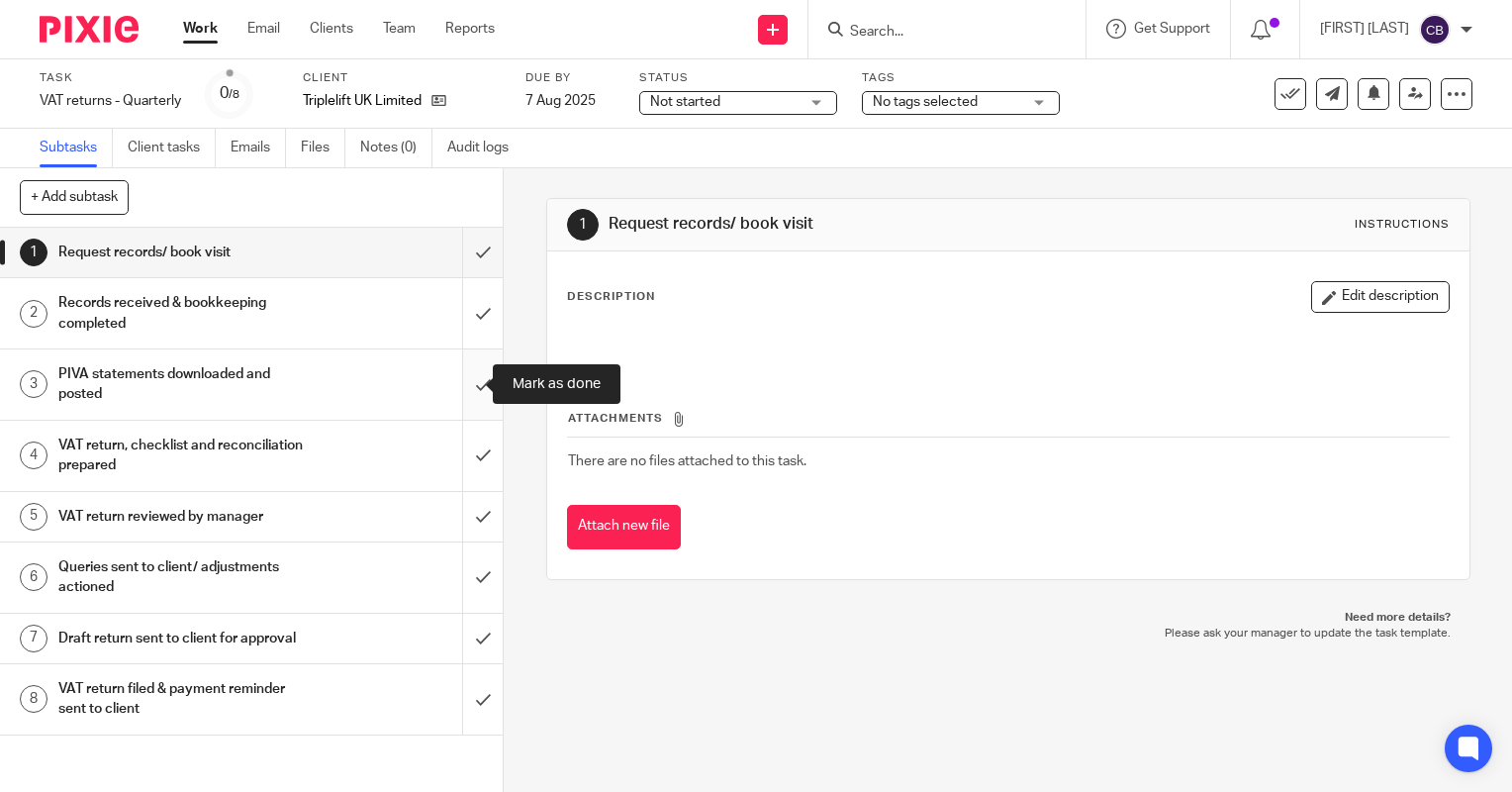 click at bounding box center [251, 384] 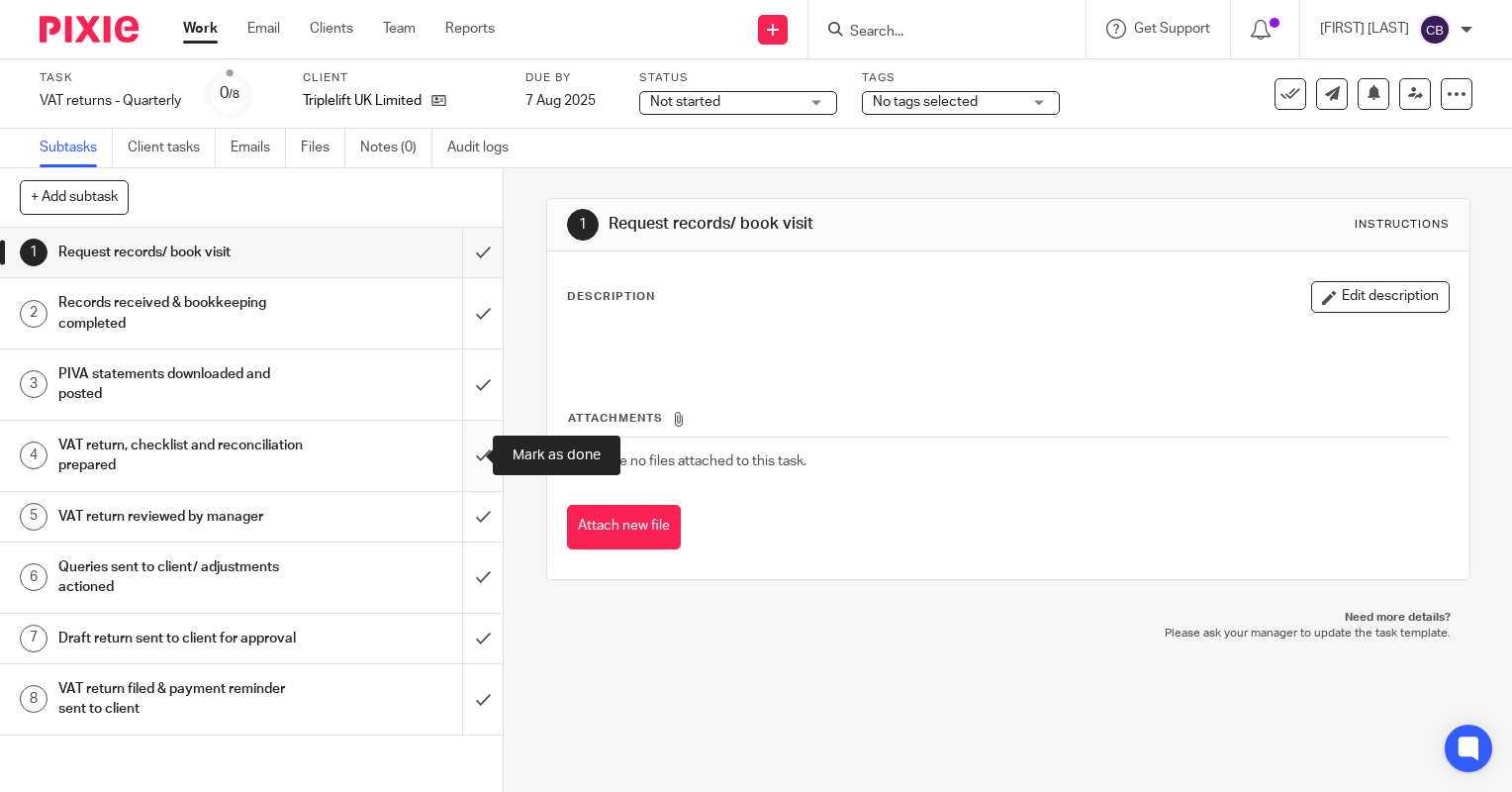 click at bounding box center (251, 455) 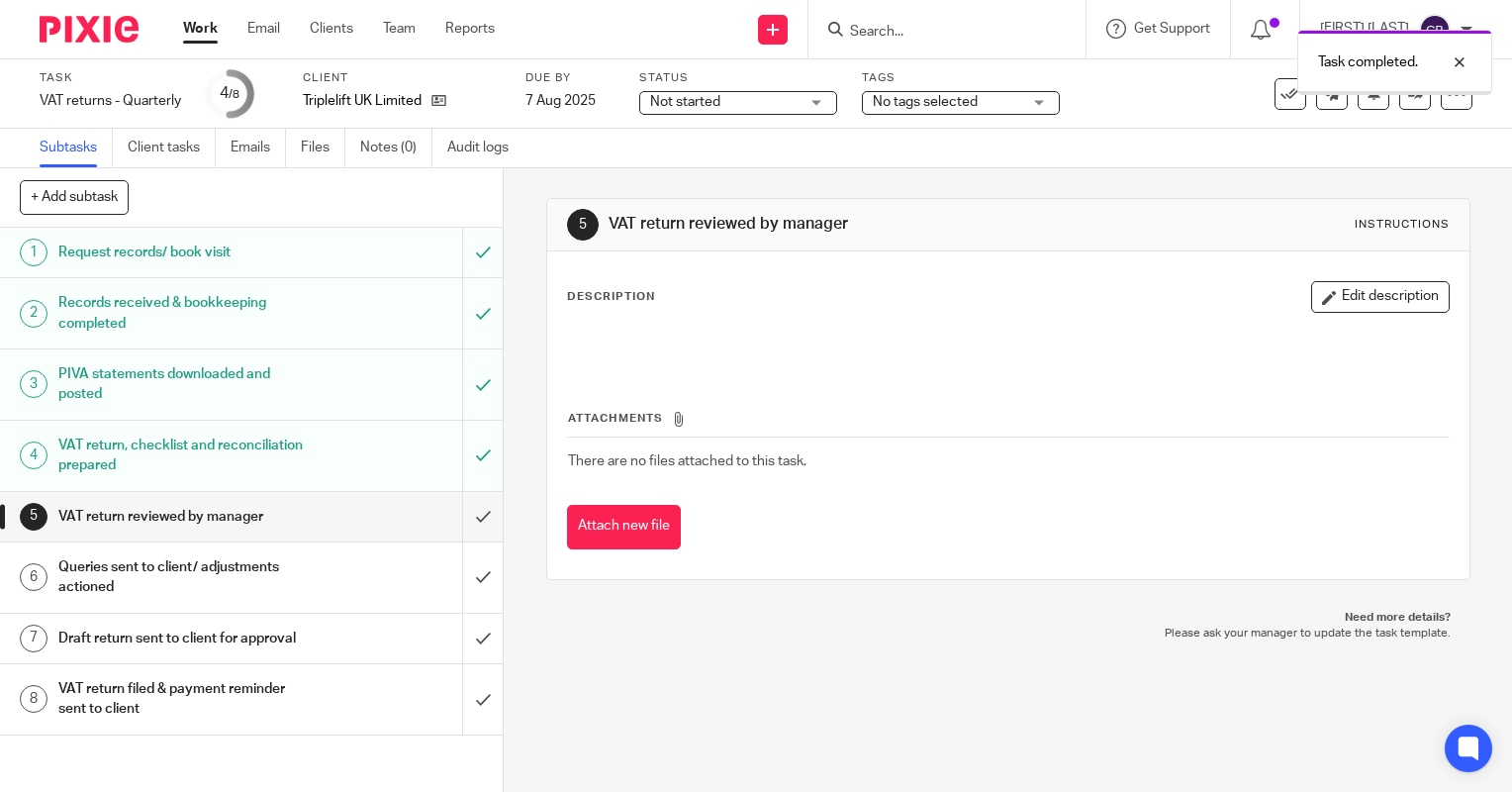 scroll, scrollTop: 0, scrollLeft: 0, axis: both 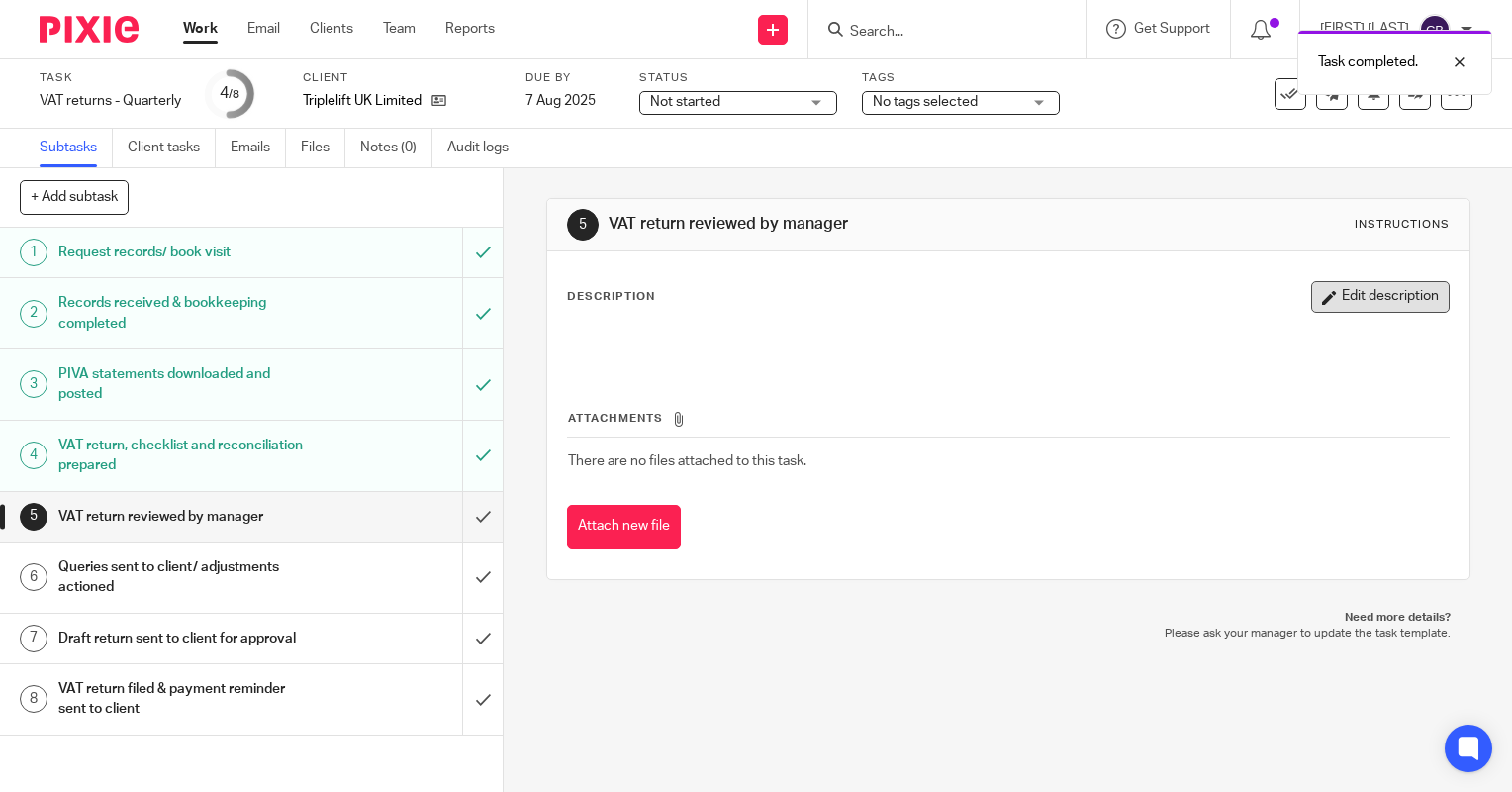 click on "Edit description" at bounding box center [1380, 297] 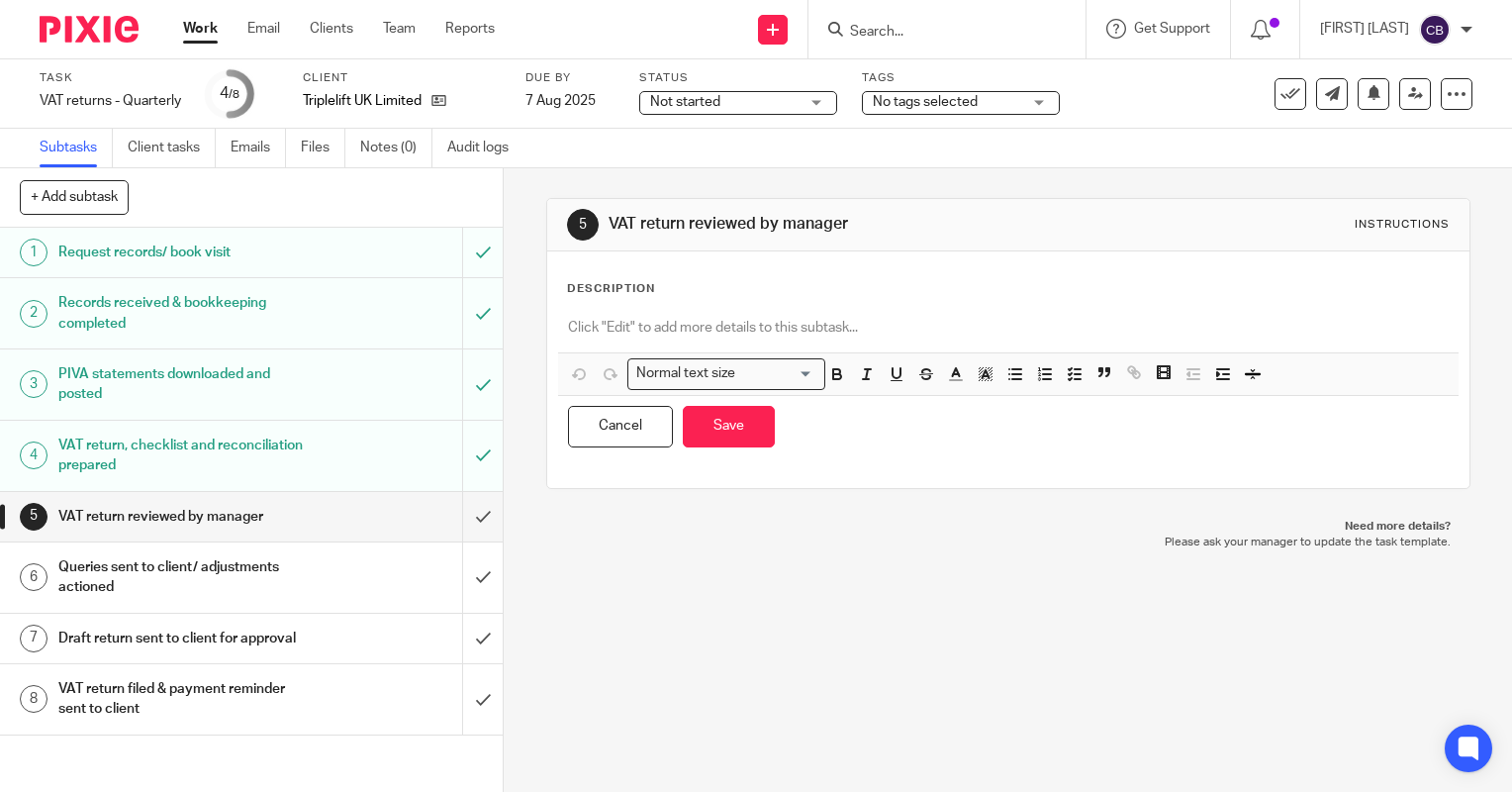 click at bounding box center [1008, 328] 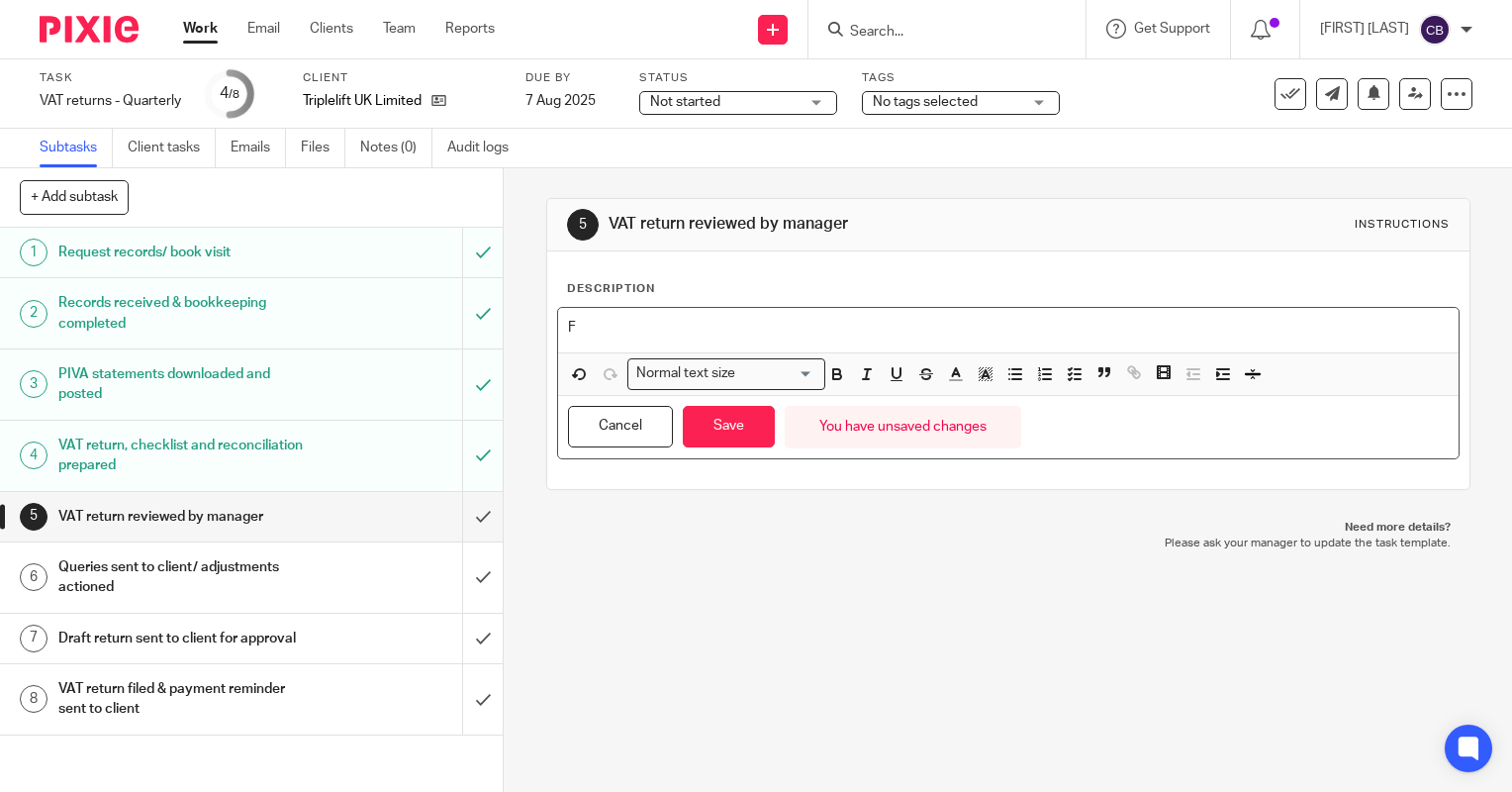 type 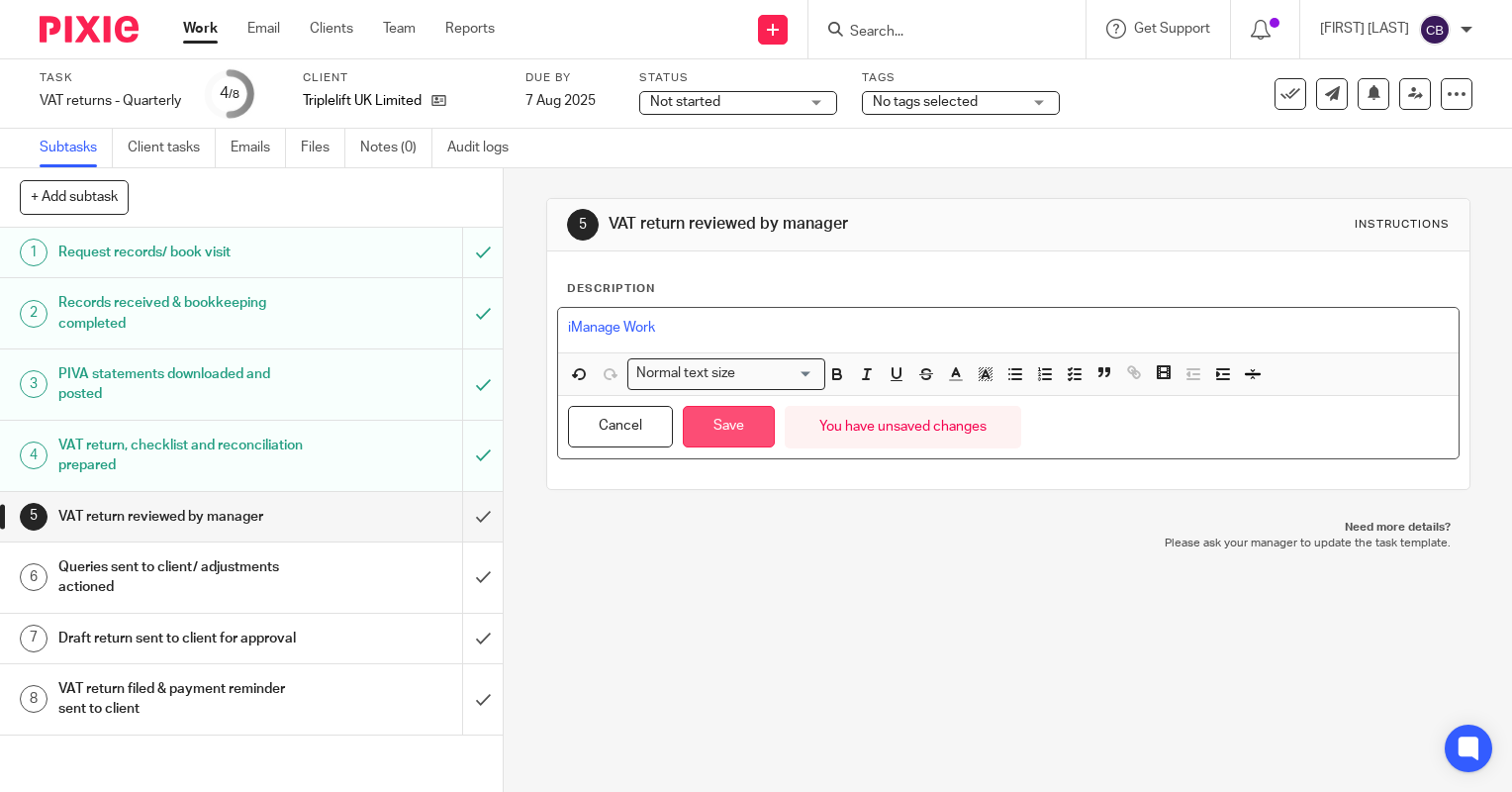 click on "Save" at bounding box center [728, 427] 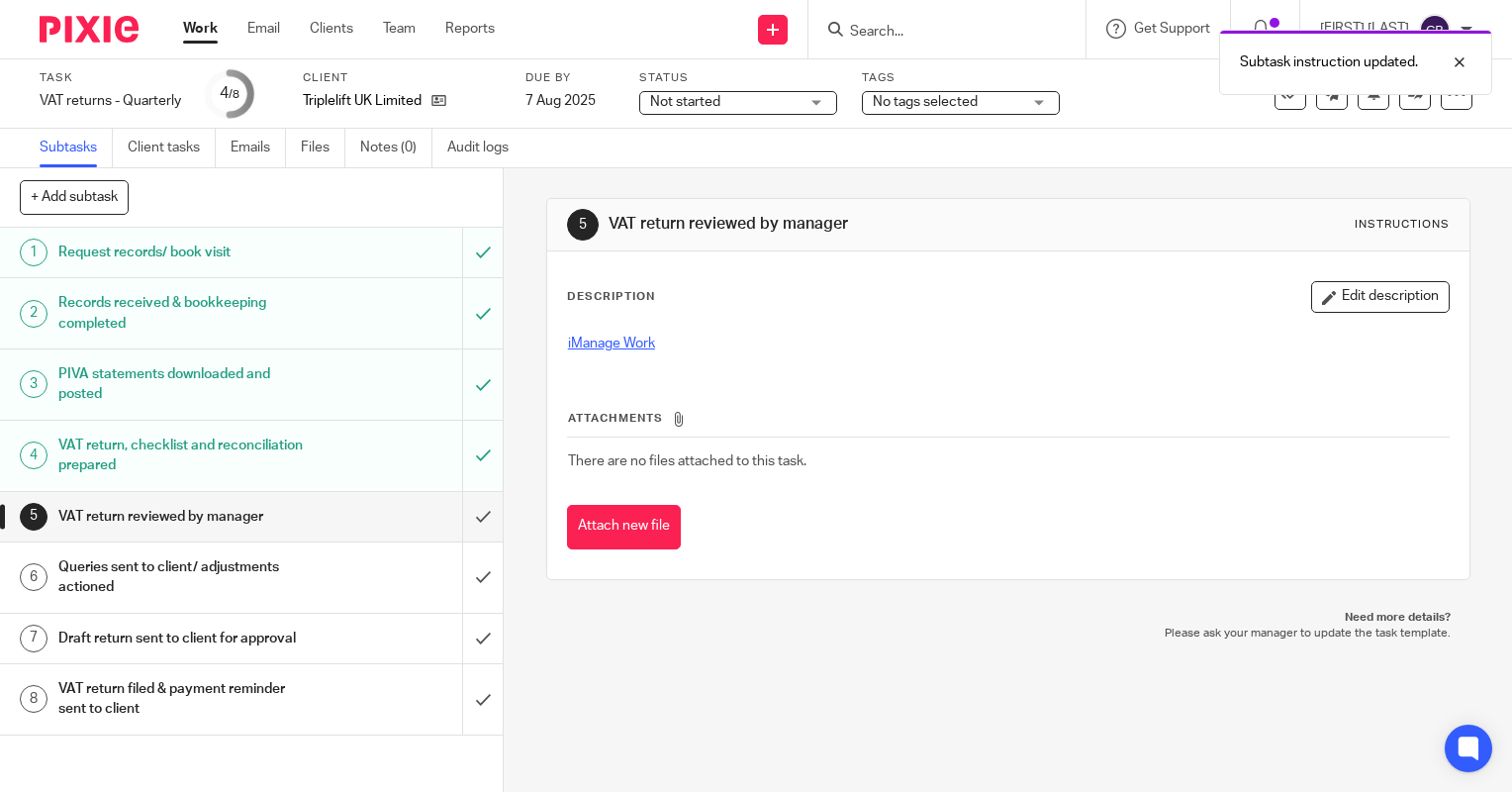 click on "iManage Work" at bounding box center [612, 344] 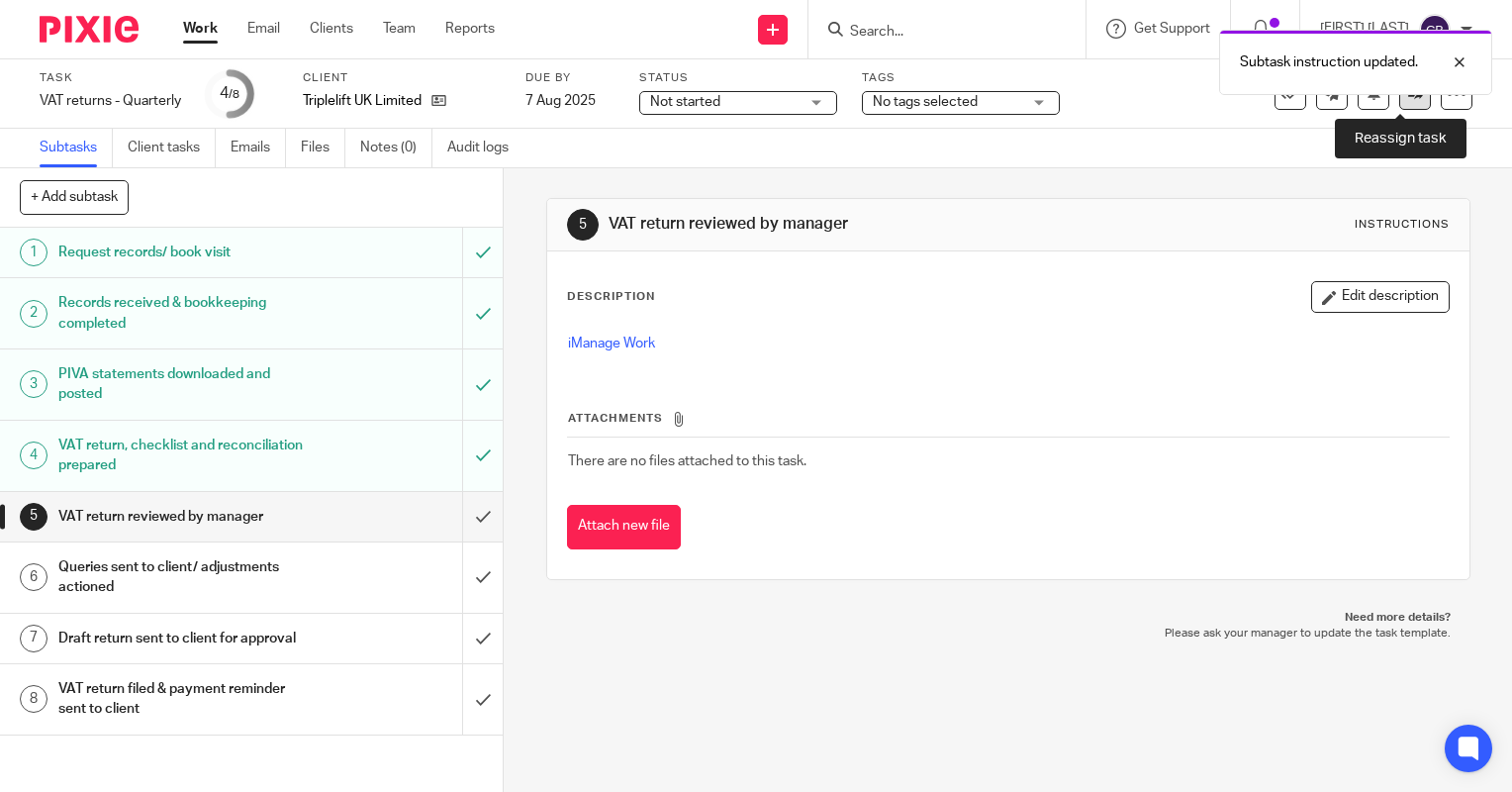 click at bounding box center (1415, 94) 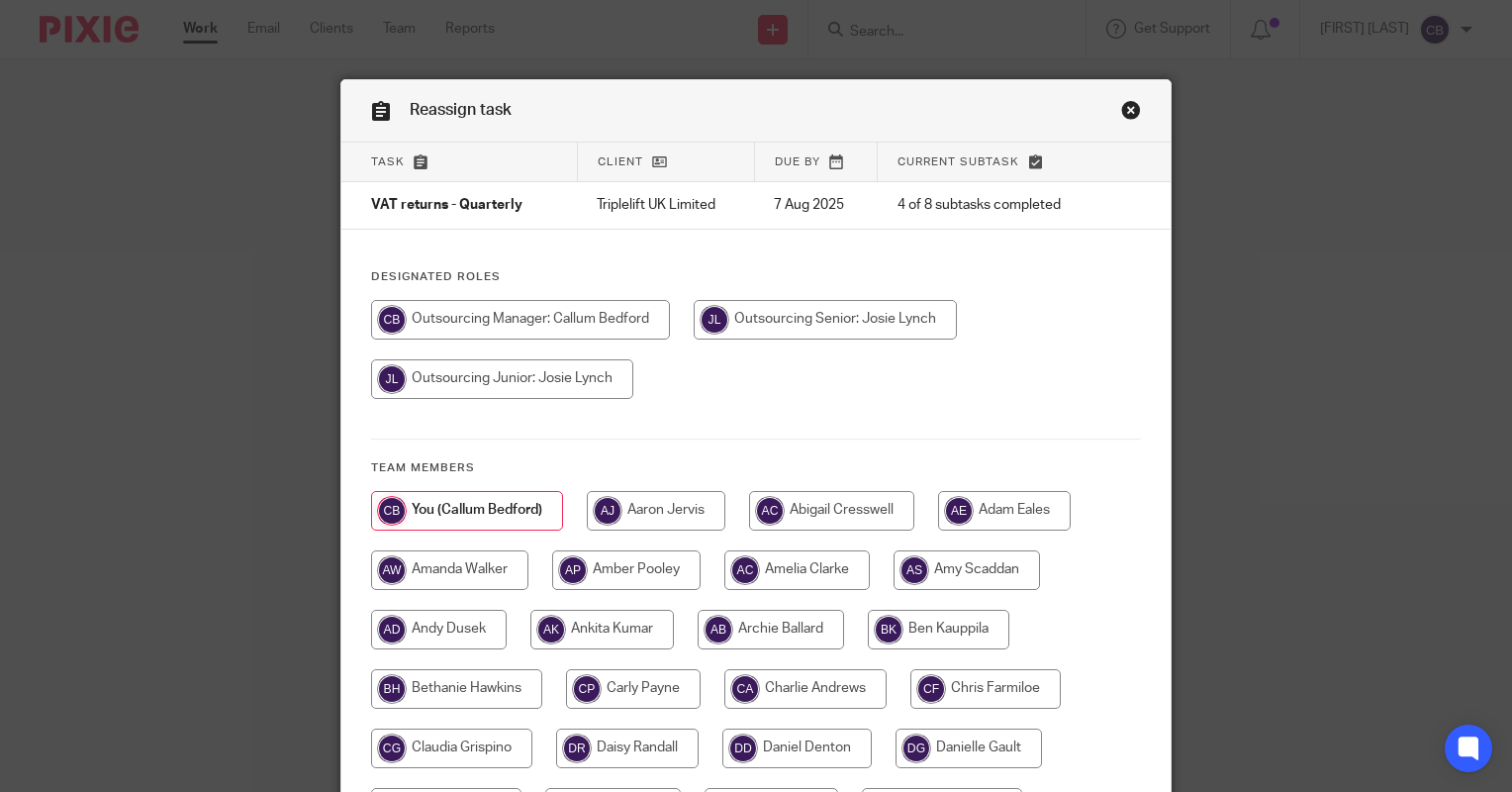 scroll, scrollTop: 0, scrollLeft: 0, axis: both 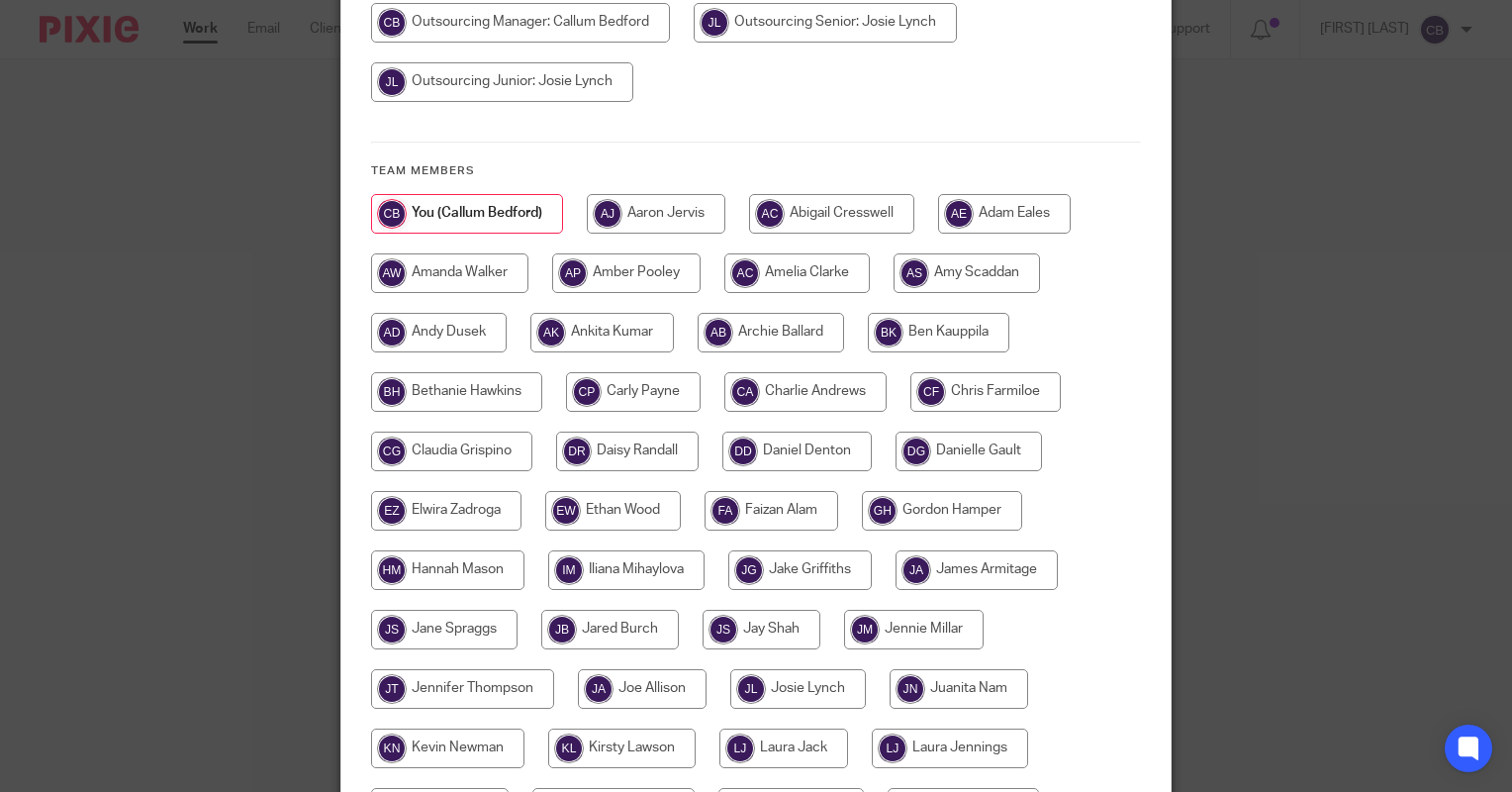 click at bounding box center (626, 273) 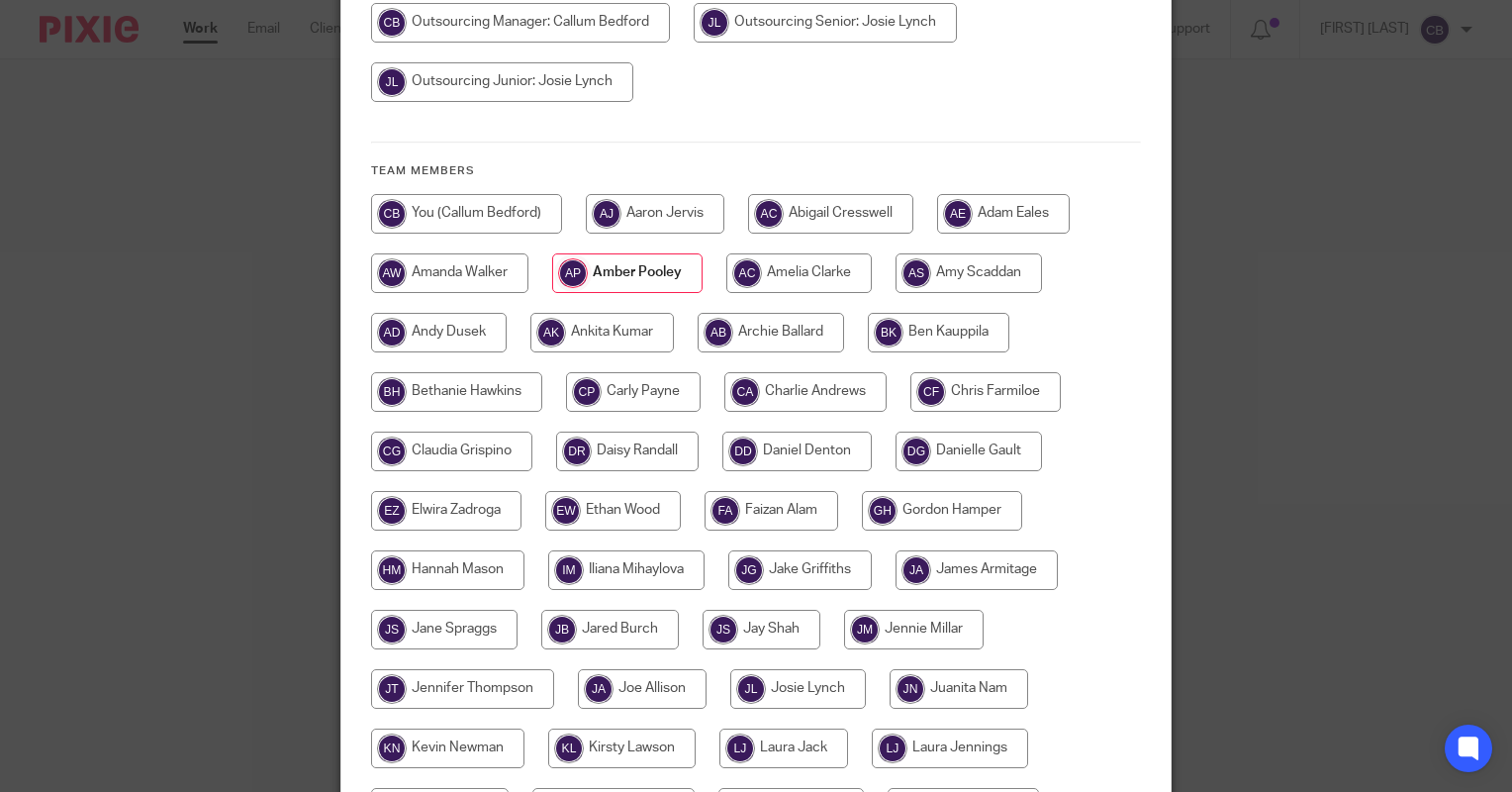 scroll, scrollTop: 812, scrollLeft: 0, axis: vertical 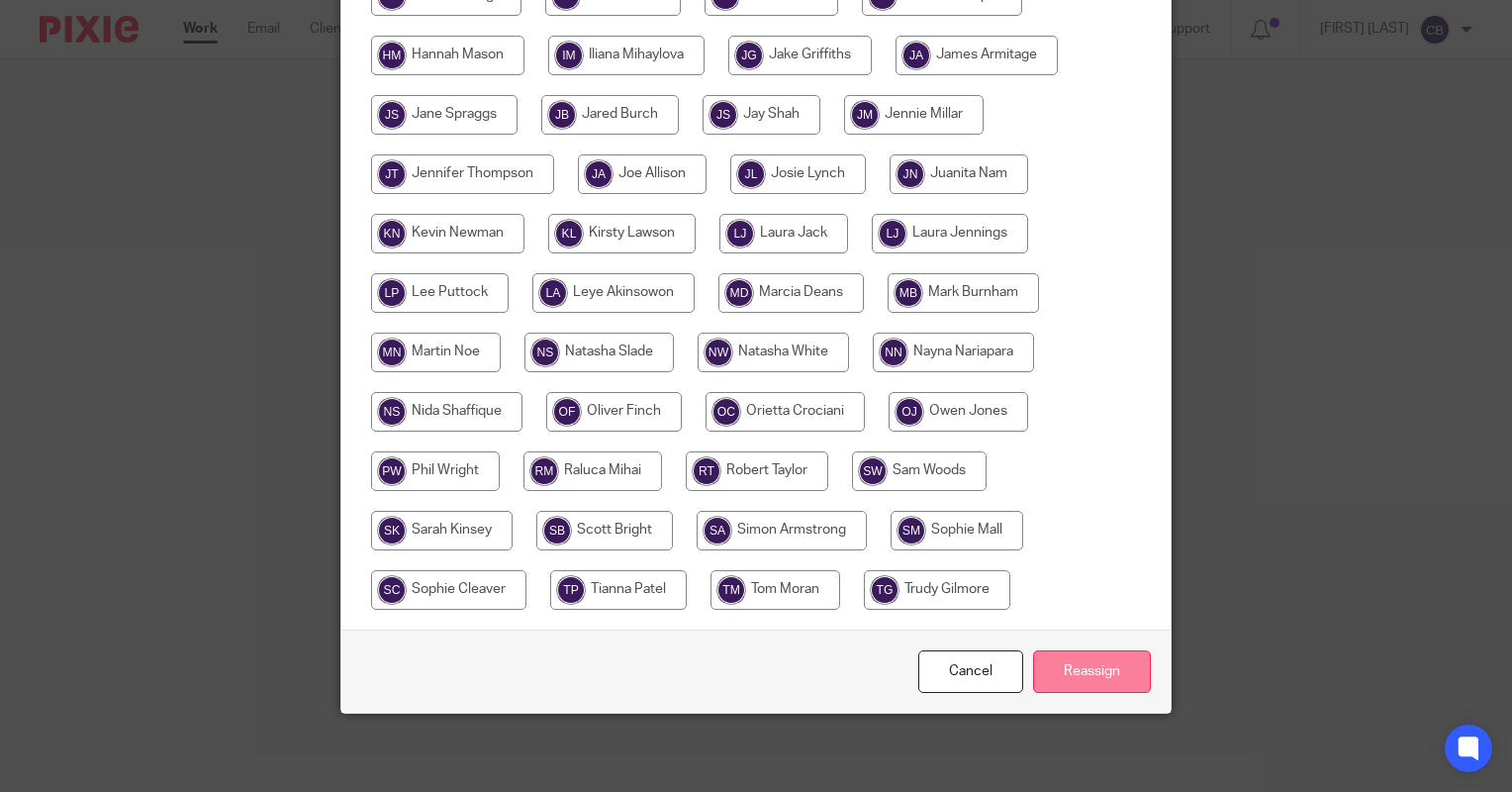 click on "Reassign" at bounding box center (1091, 671) 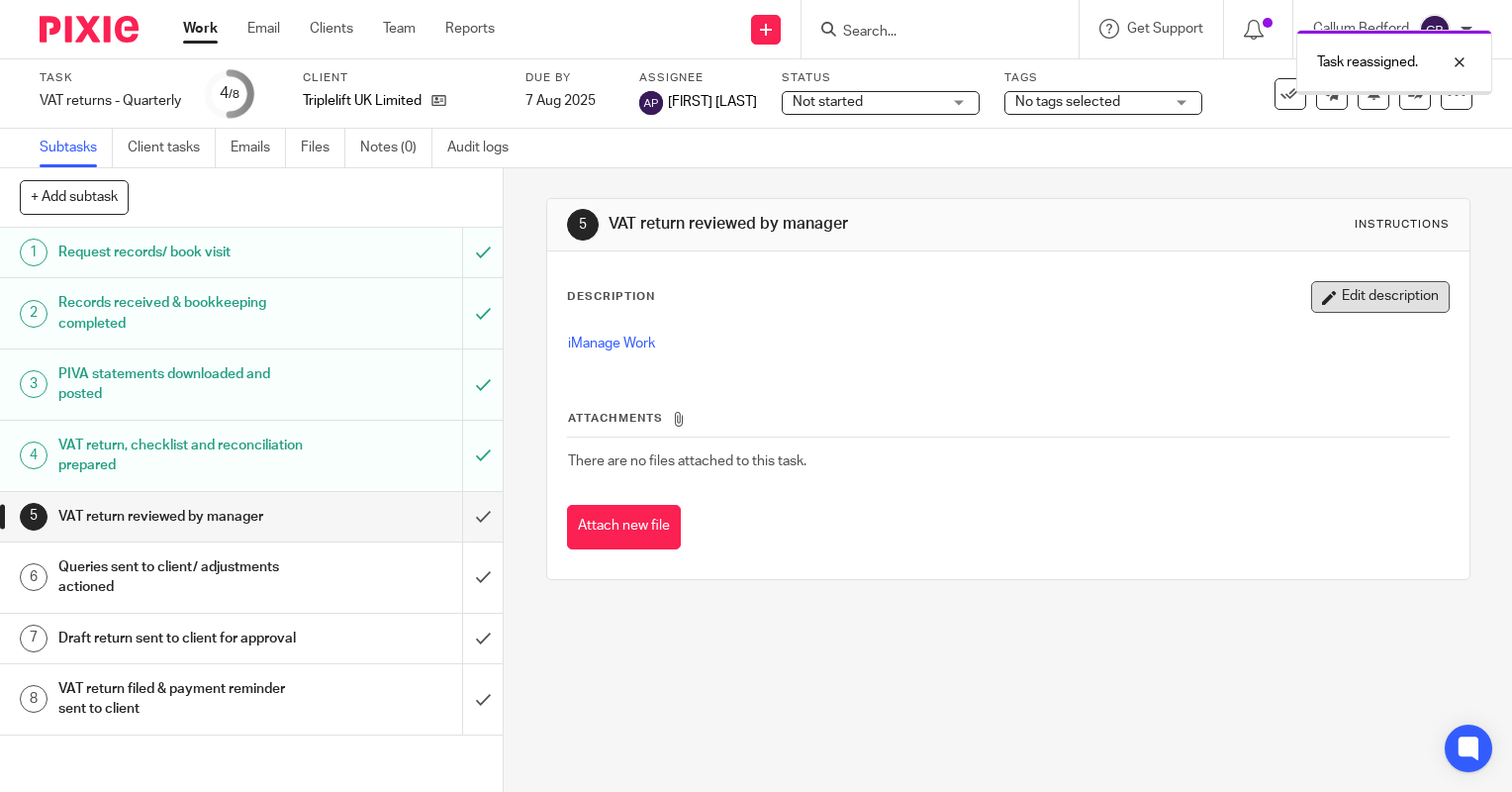 scroll, scrollTop: 0, scrollLeft: 0, axis: both 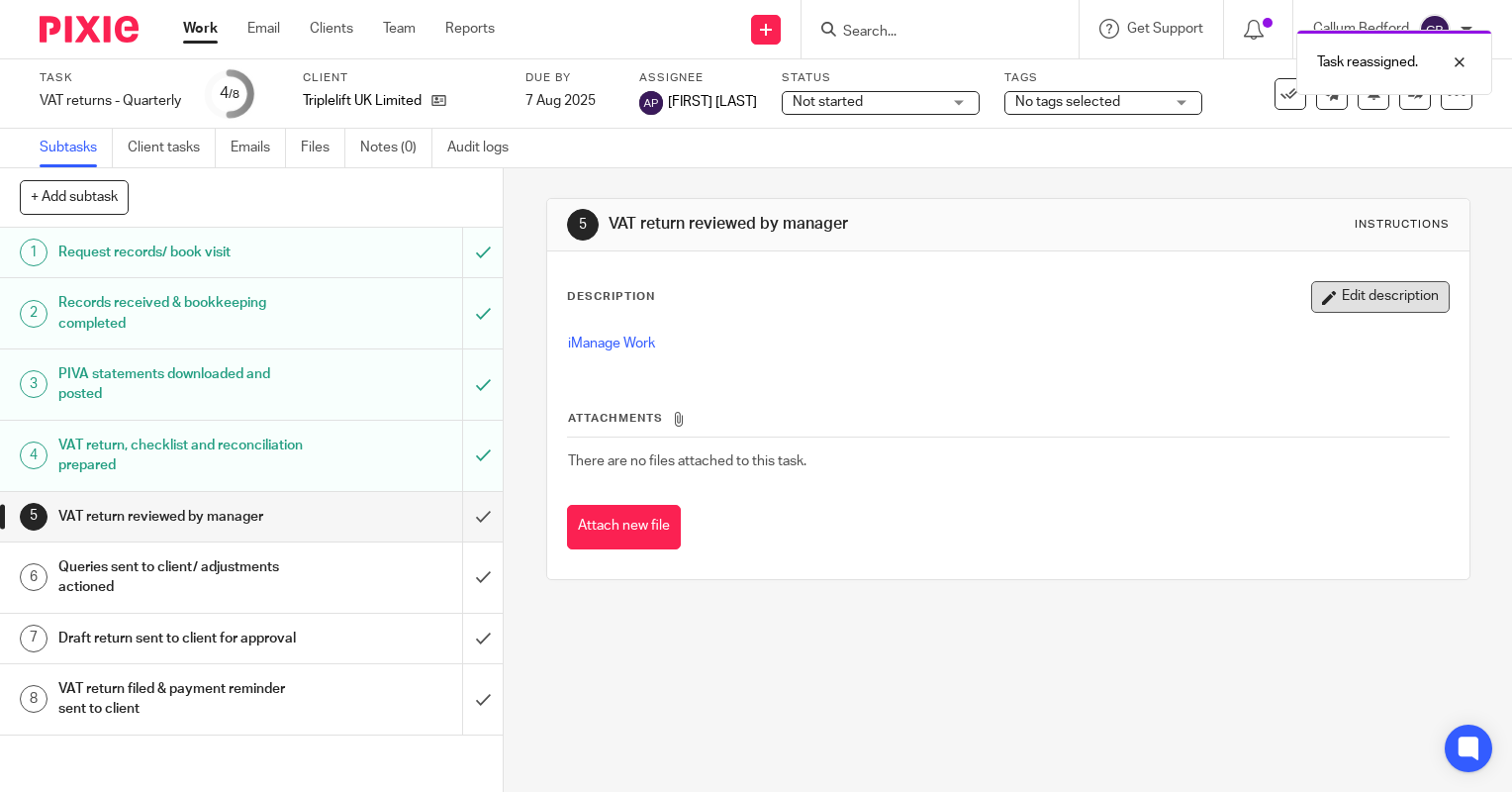 click on "Edit description" at bounding box center (1380, 297) 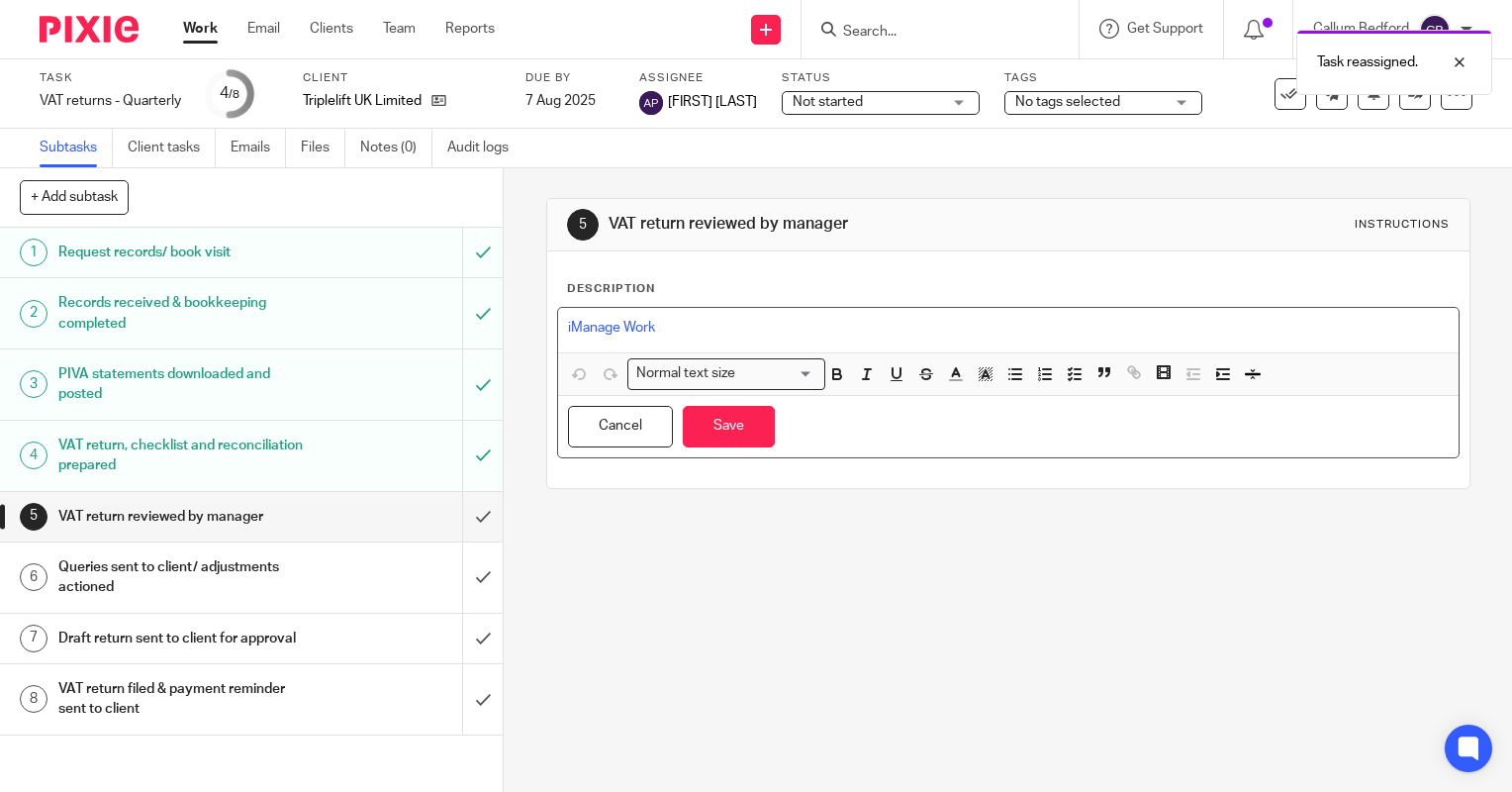 click on "iManage Work" at bounding box center (1008, 328) 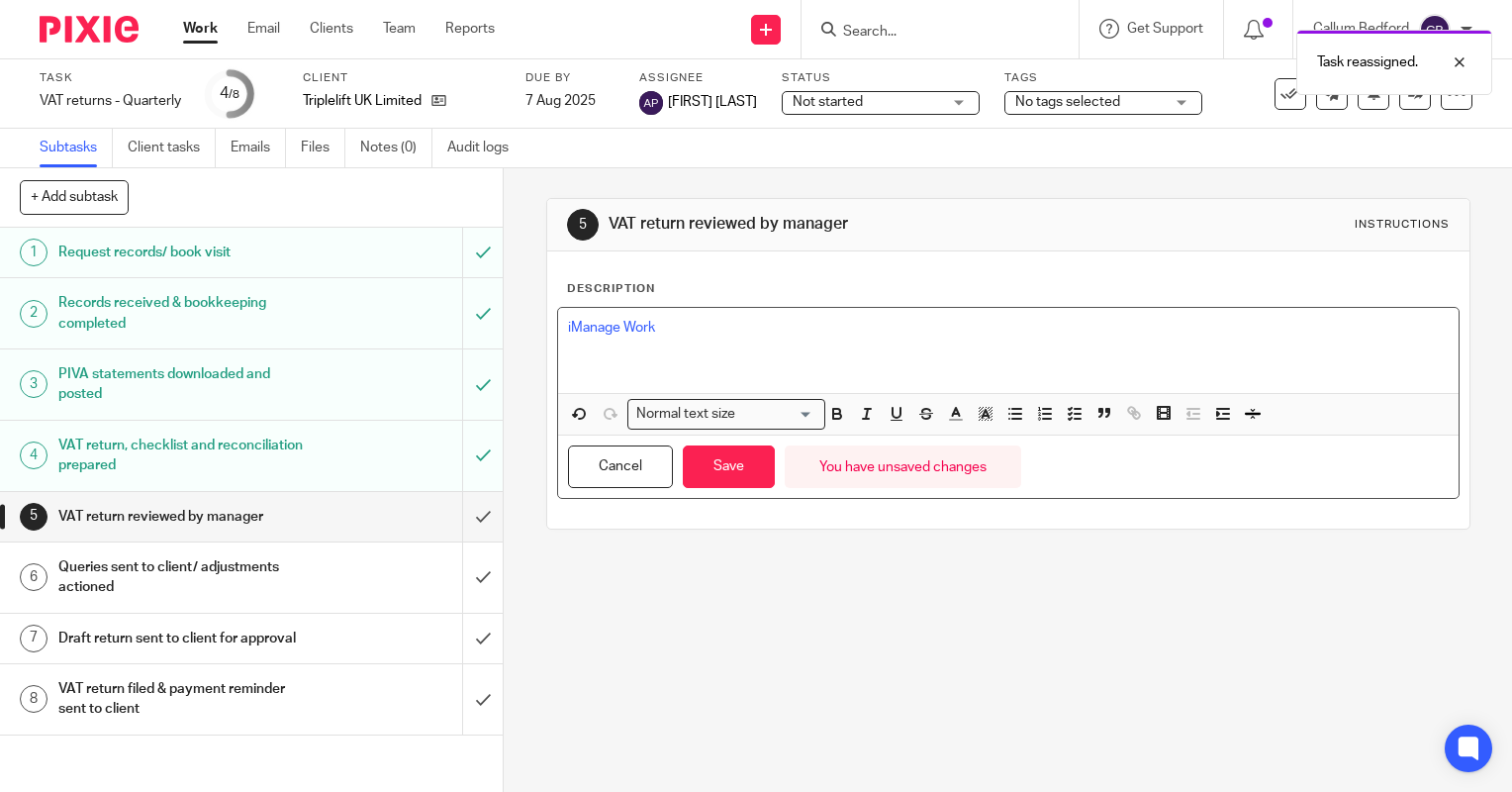 type 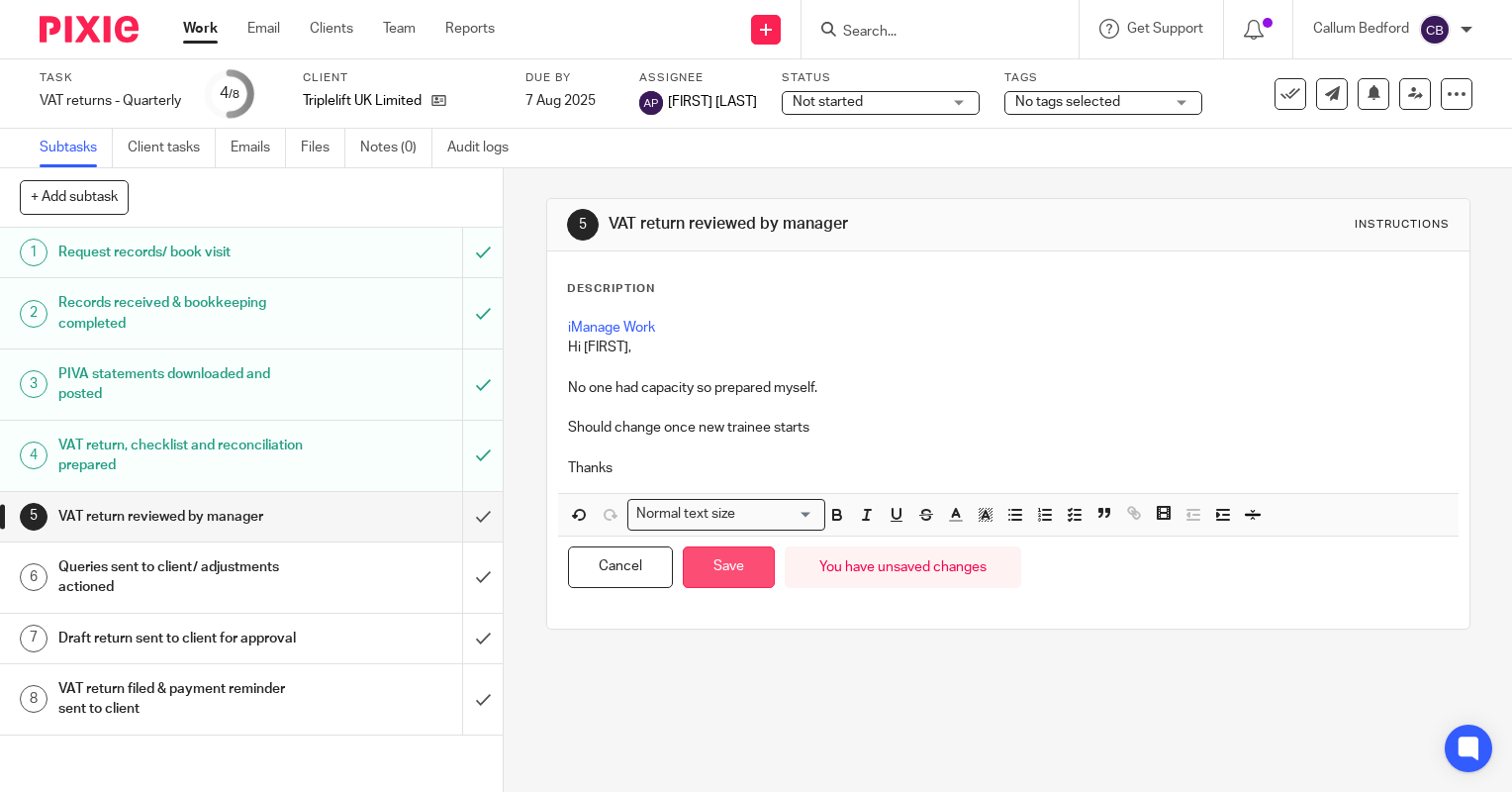click on "Save" at bounding box center (728, 567) 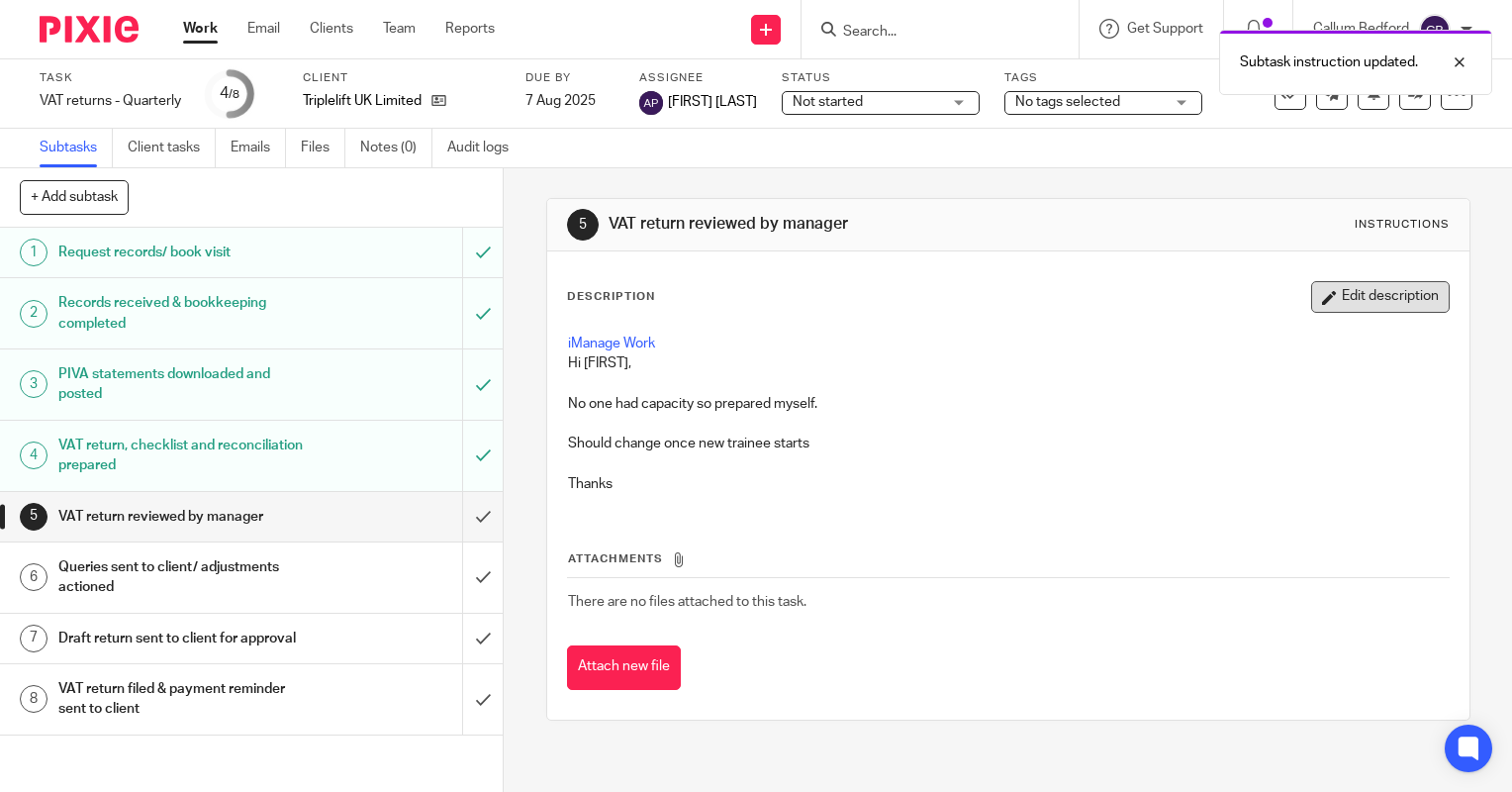 click on "Edit description" at bounding box center (1380, 297) 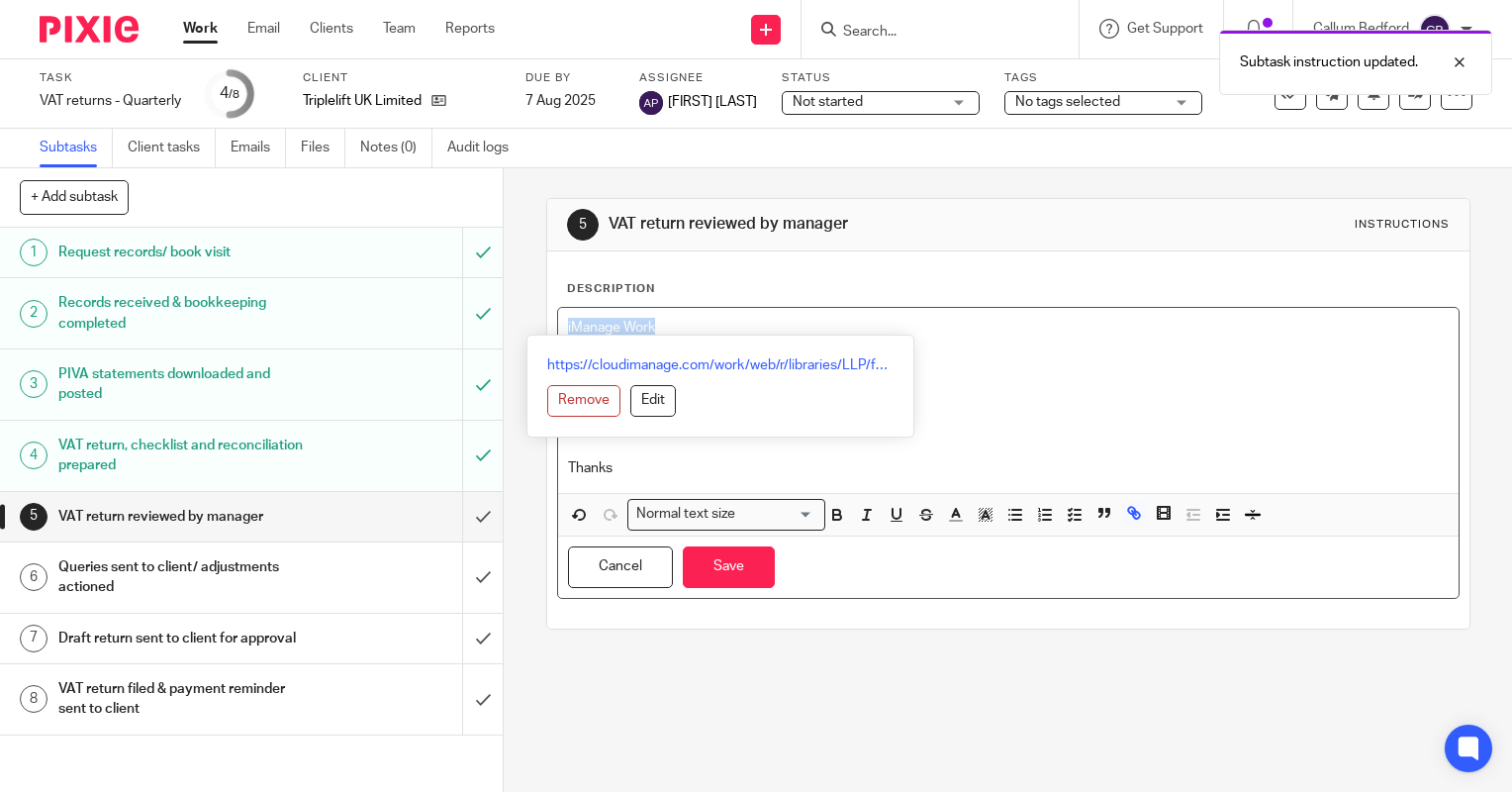 drag, startPoint x: 661, startPoint y: 326, endPoint x: 547, endPoint y: 329, distance: 114.03947 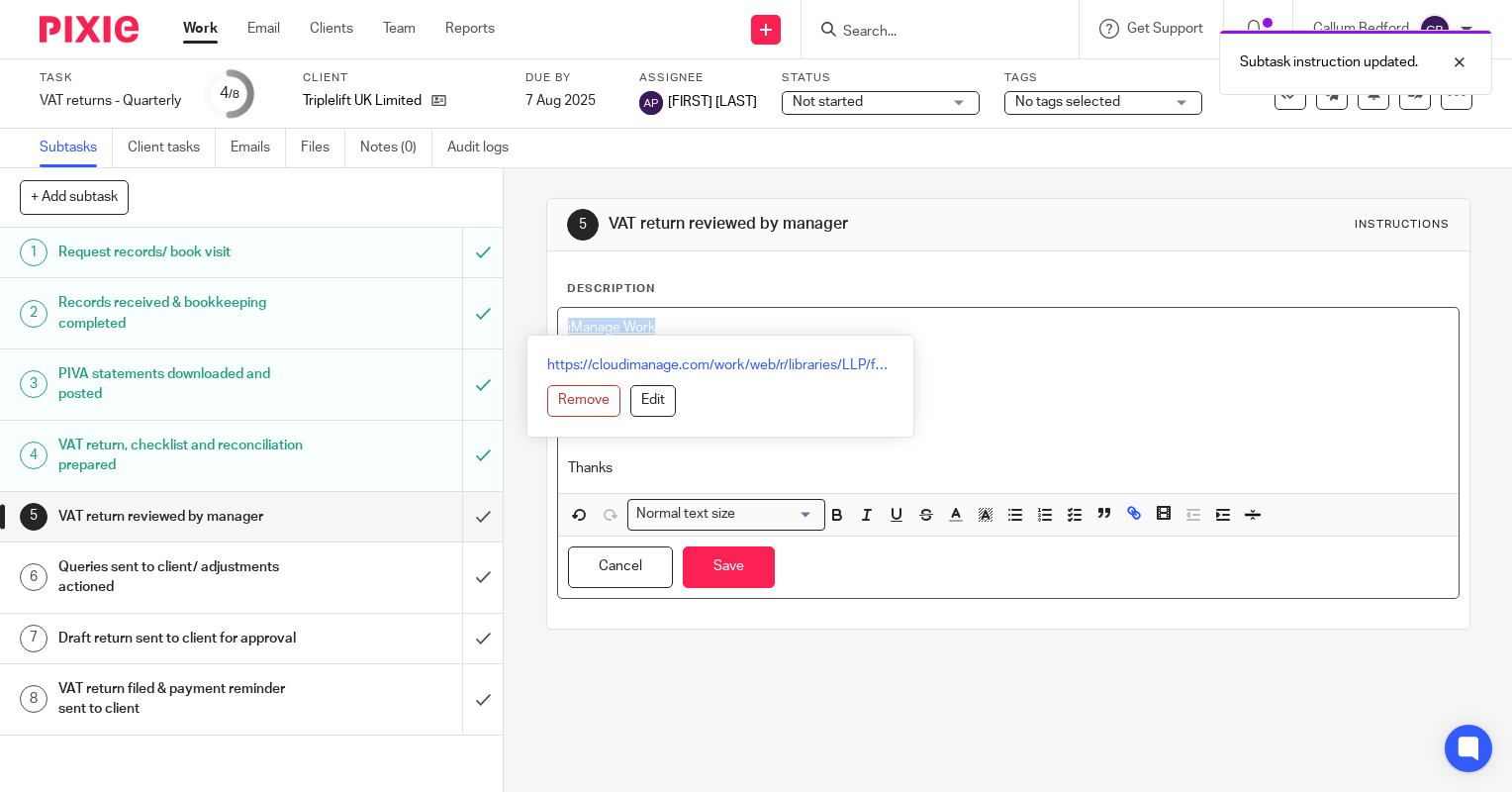 copy on "iManage Work" 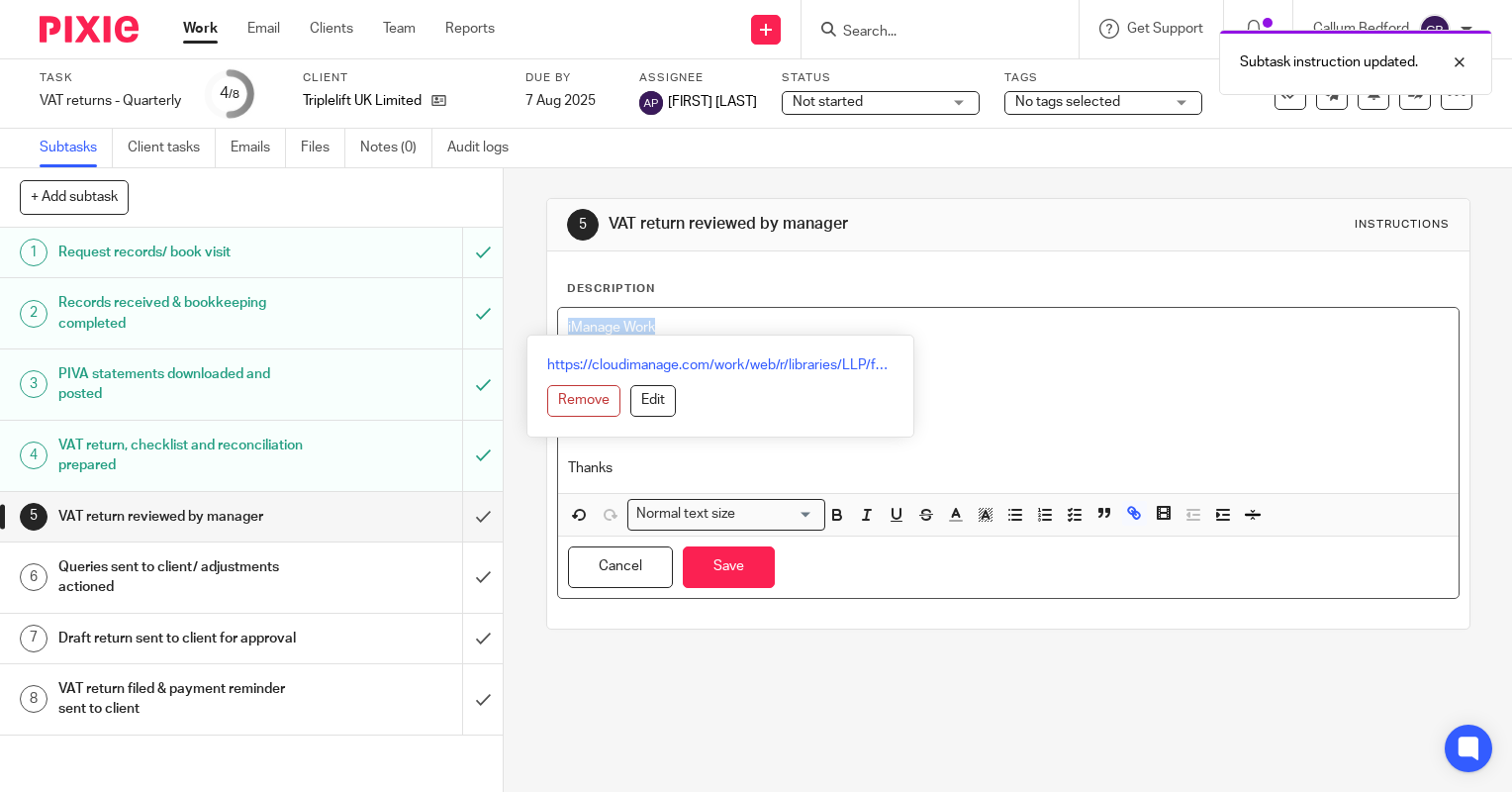click on "Should change once new trainee starts" at bounding box center (1008, 428) 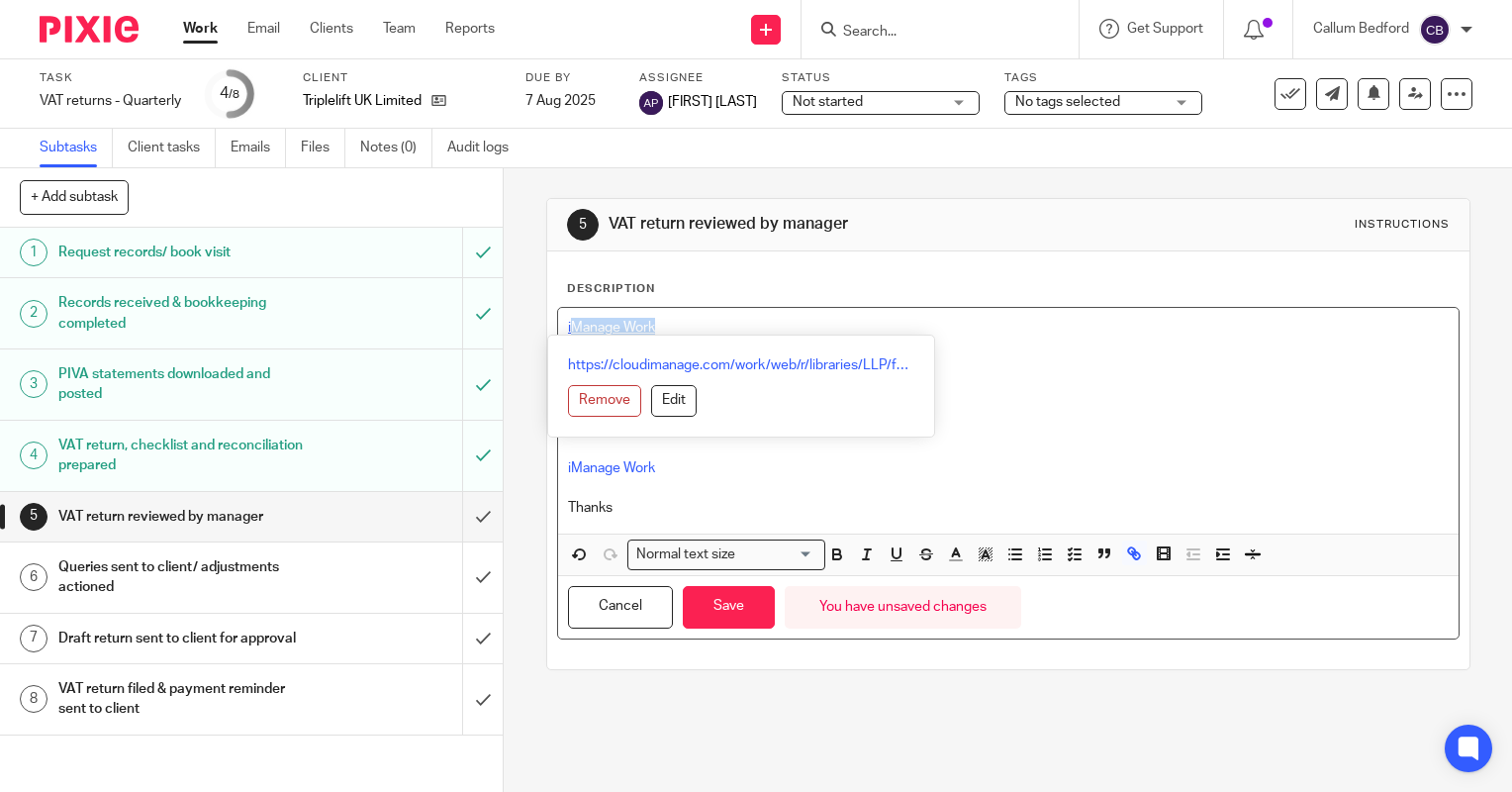 drag, startPoint x: 661, startPoint y: 320, endPoint x: 568, endPoint y: 329, distance: 93.43447 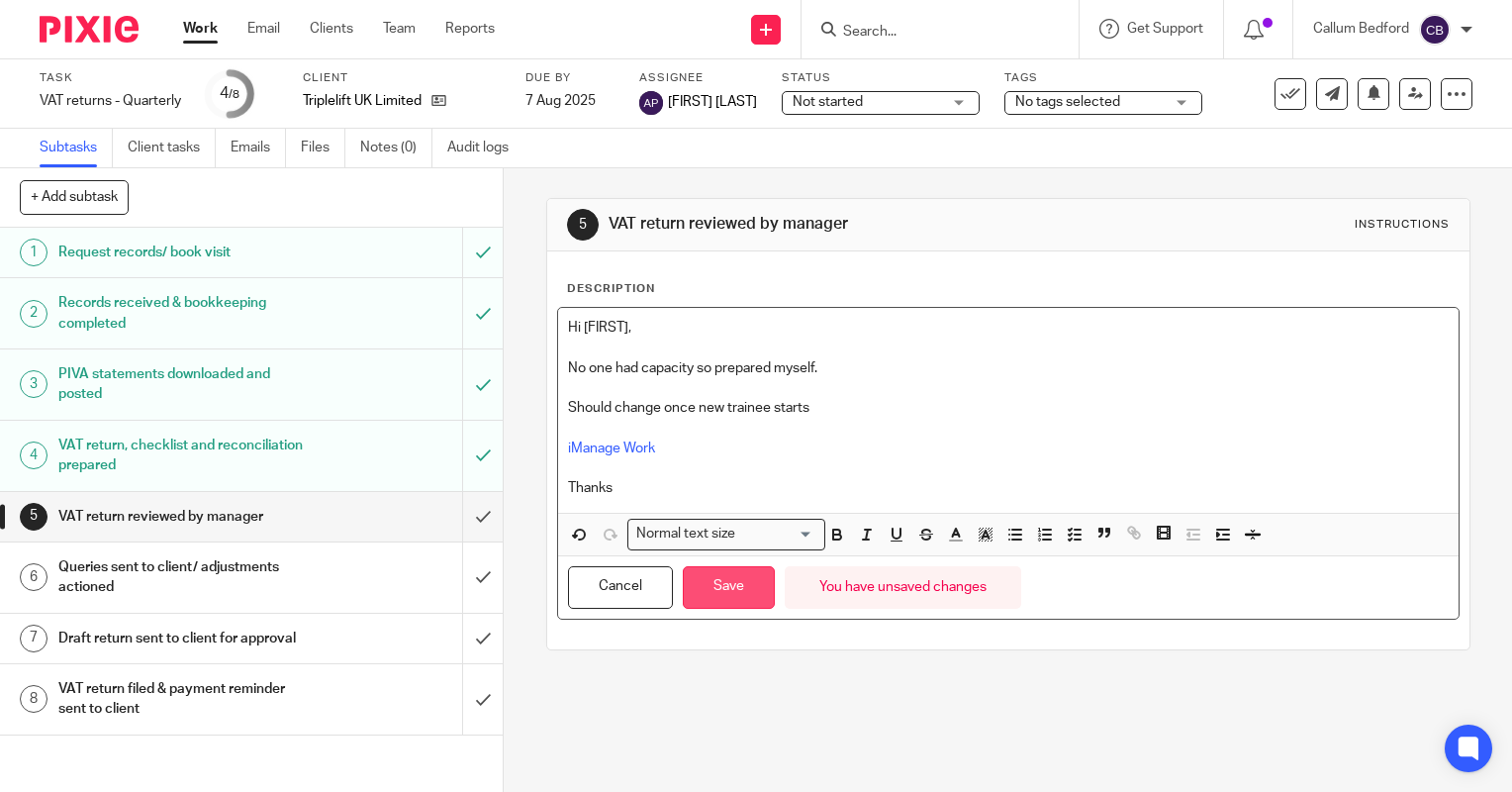 click on "Save" at bounding box center [728, 587] 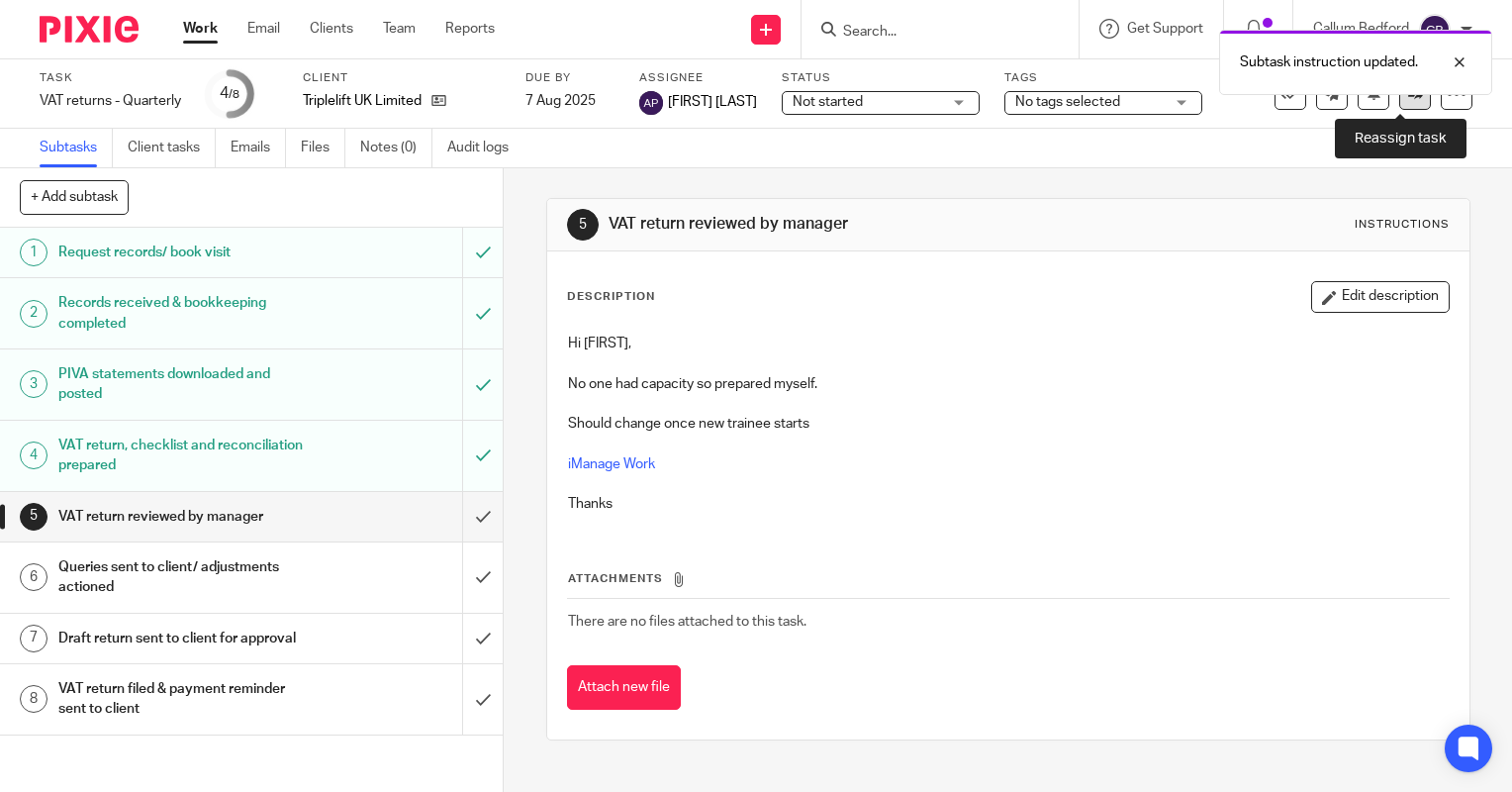 click at bounding box center (1415, 94) 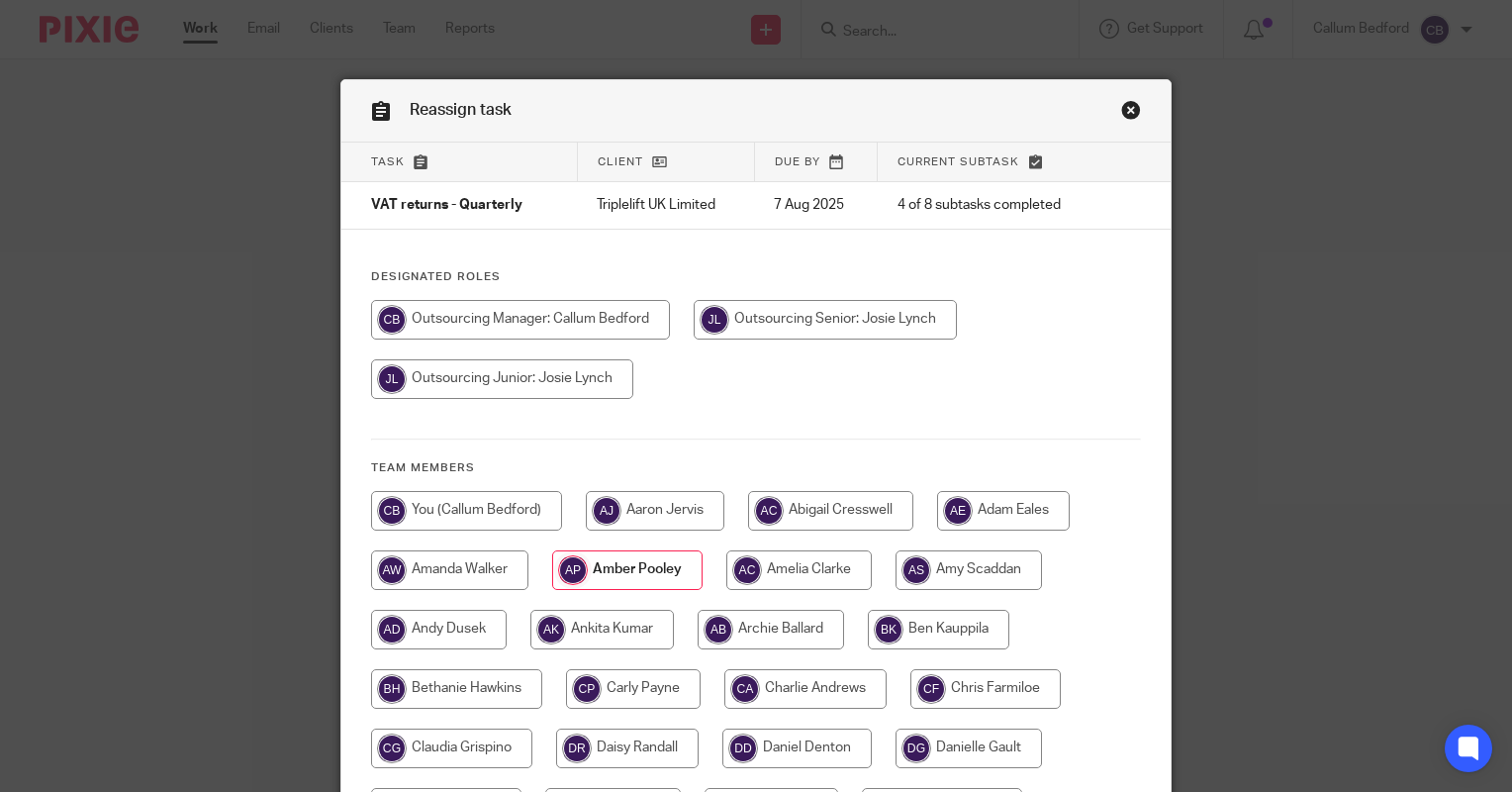 scroll, scrollTop: 0, scrollLeft: 0, axis: both 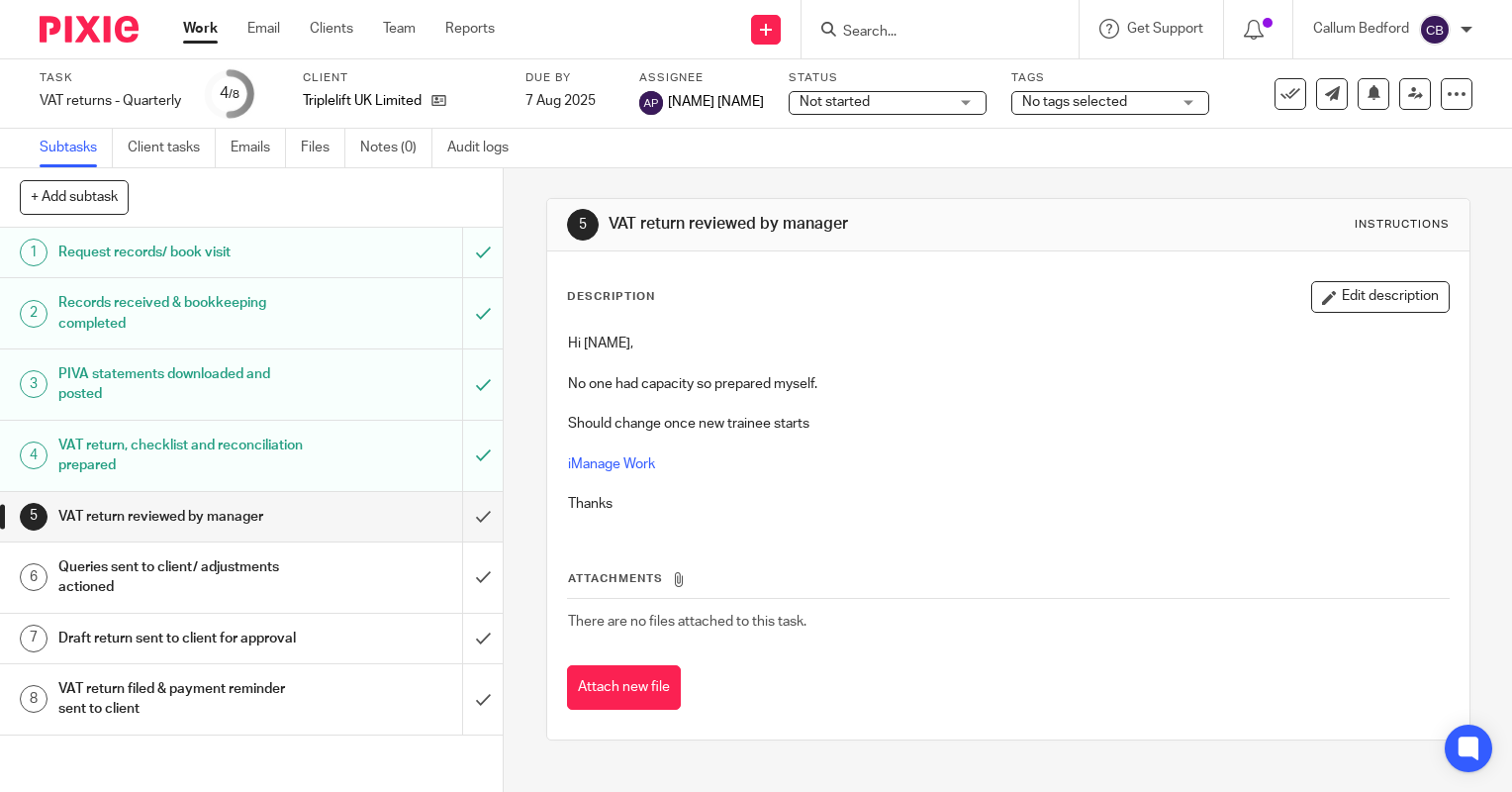 click at bounding box center (930, 33) 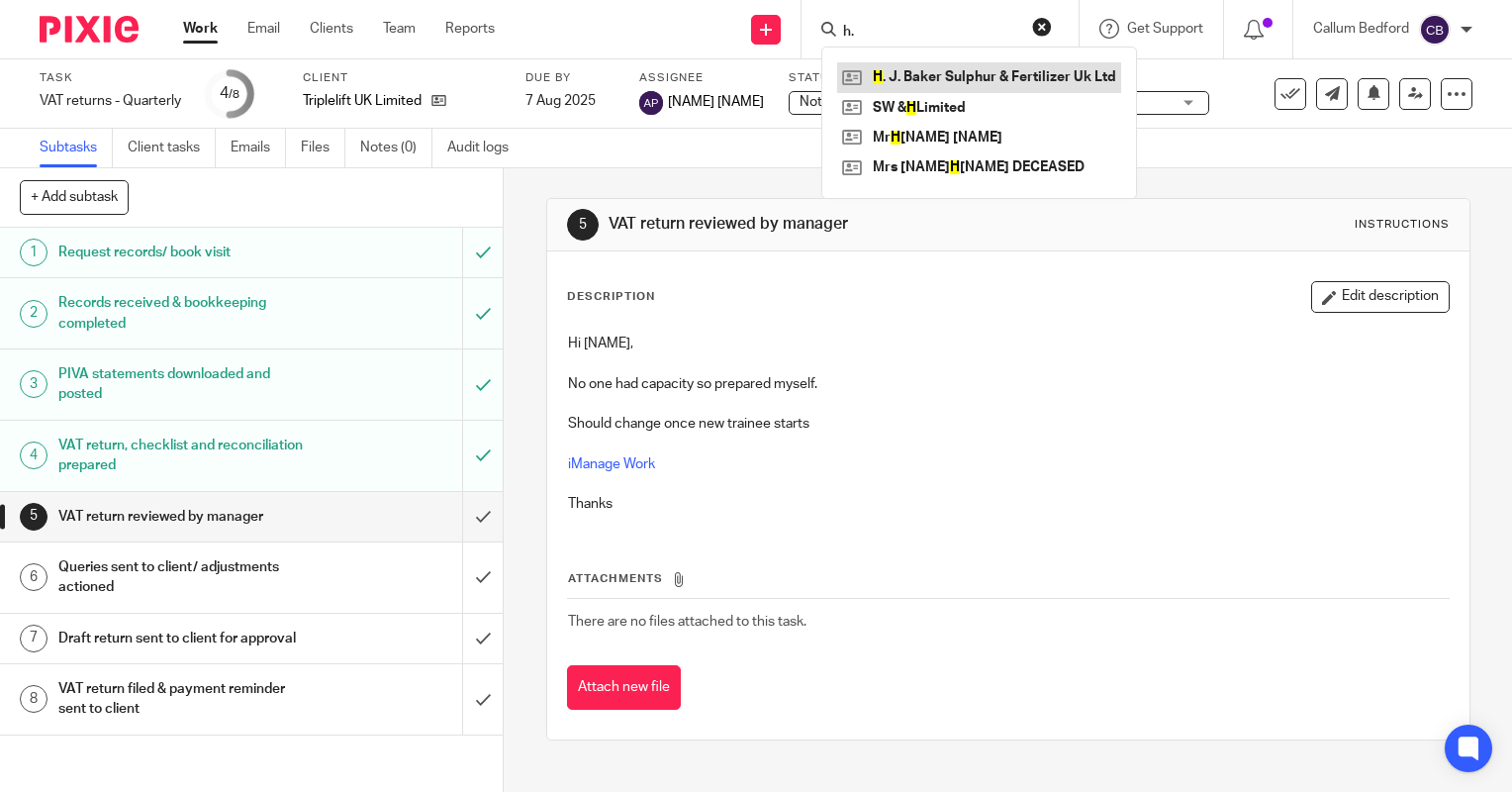 type on "h." 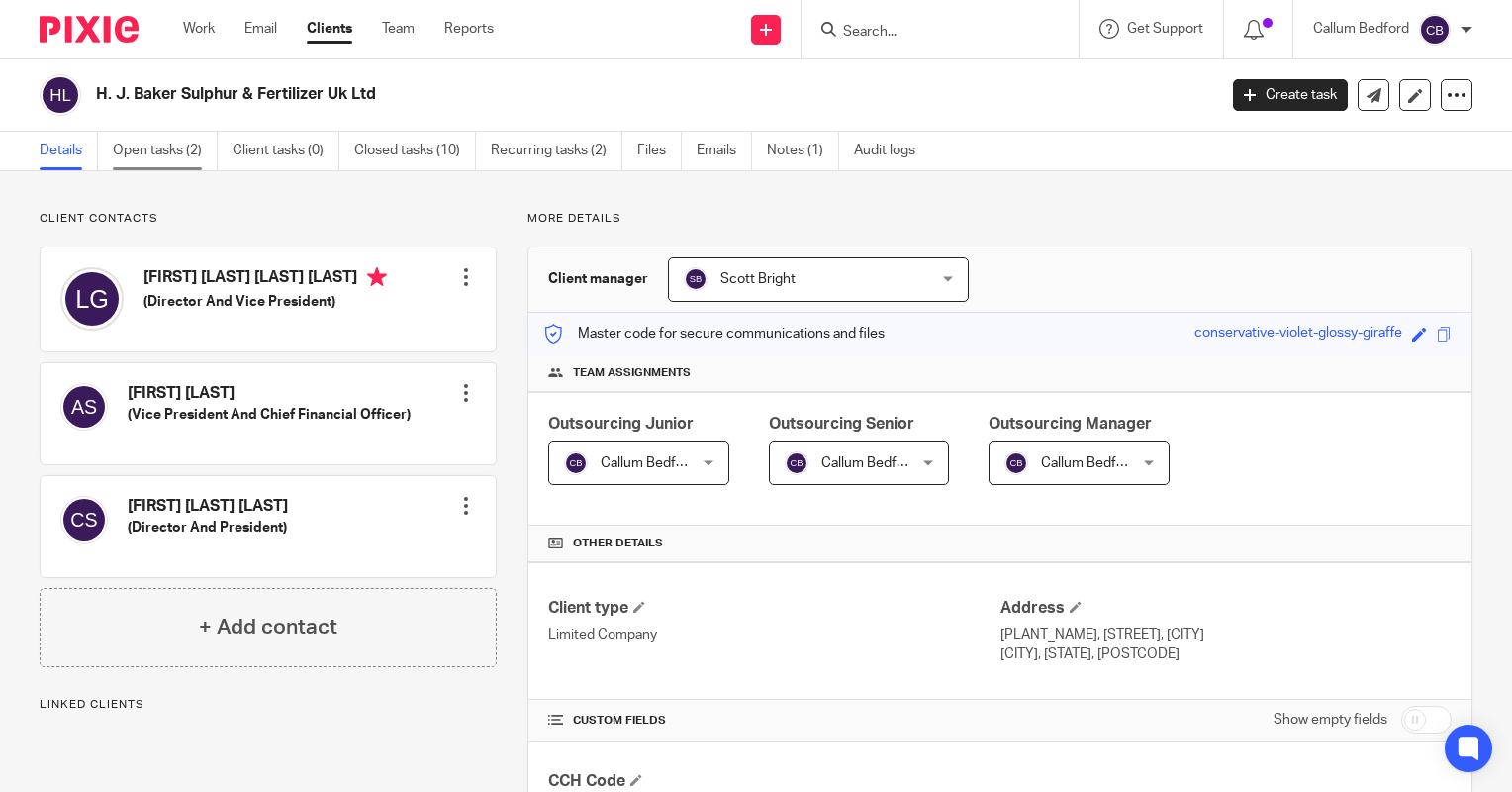 scroll, scrollTop: 0, scrollLeft: 0, axis: both 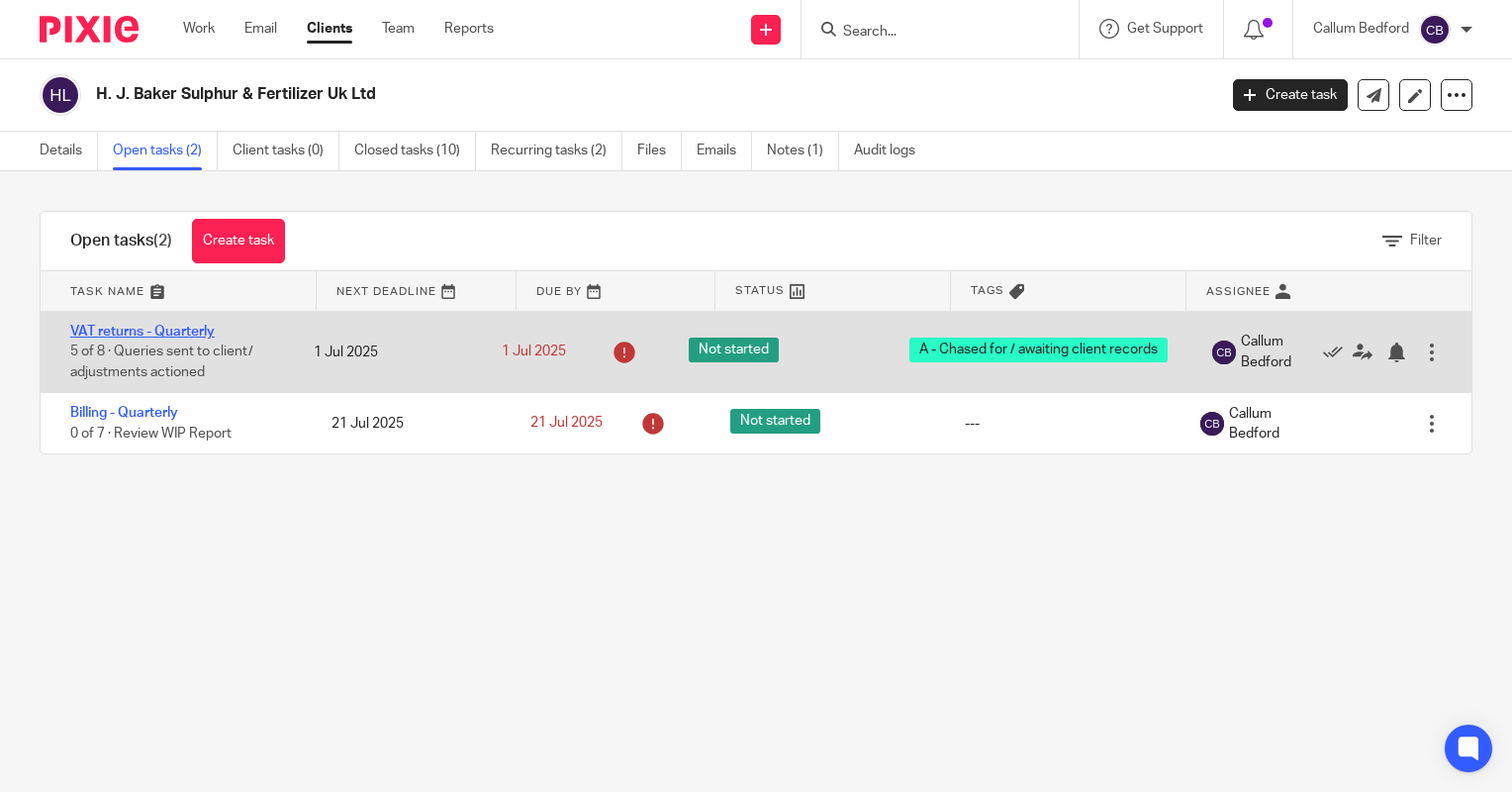 click on "VAT returns - Quarterly" at bounding box center [142, 332] 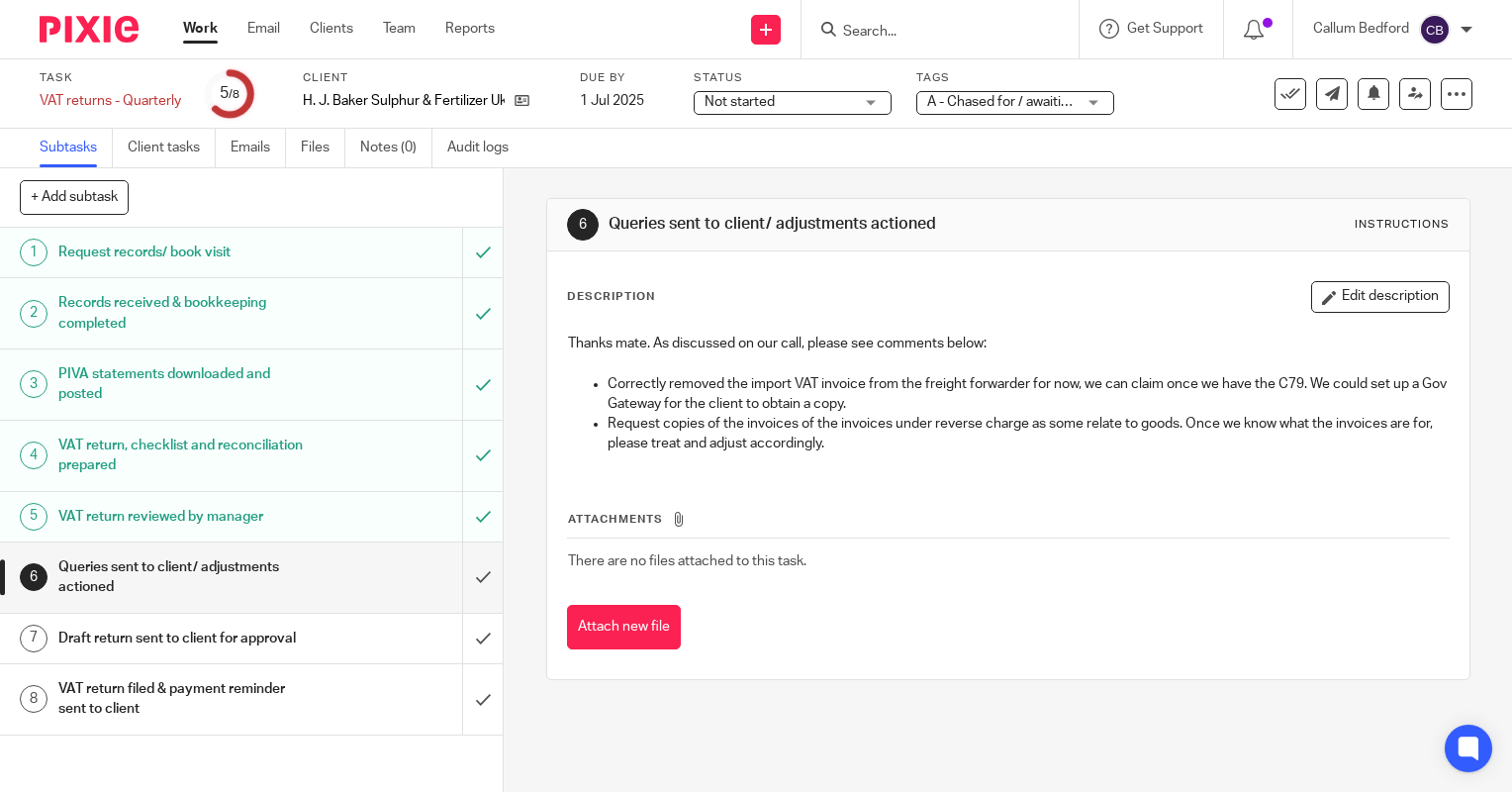 scroll, scrollTop: 0, scrollLeft: 0, axis: both 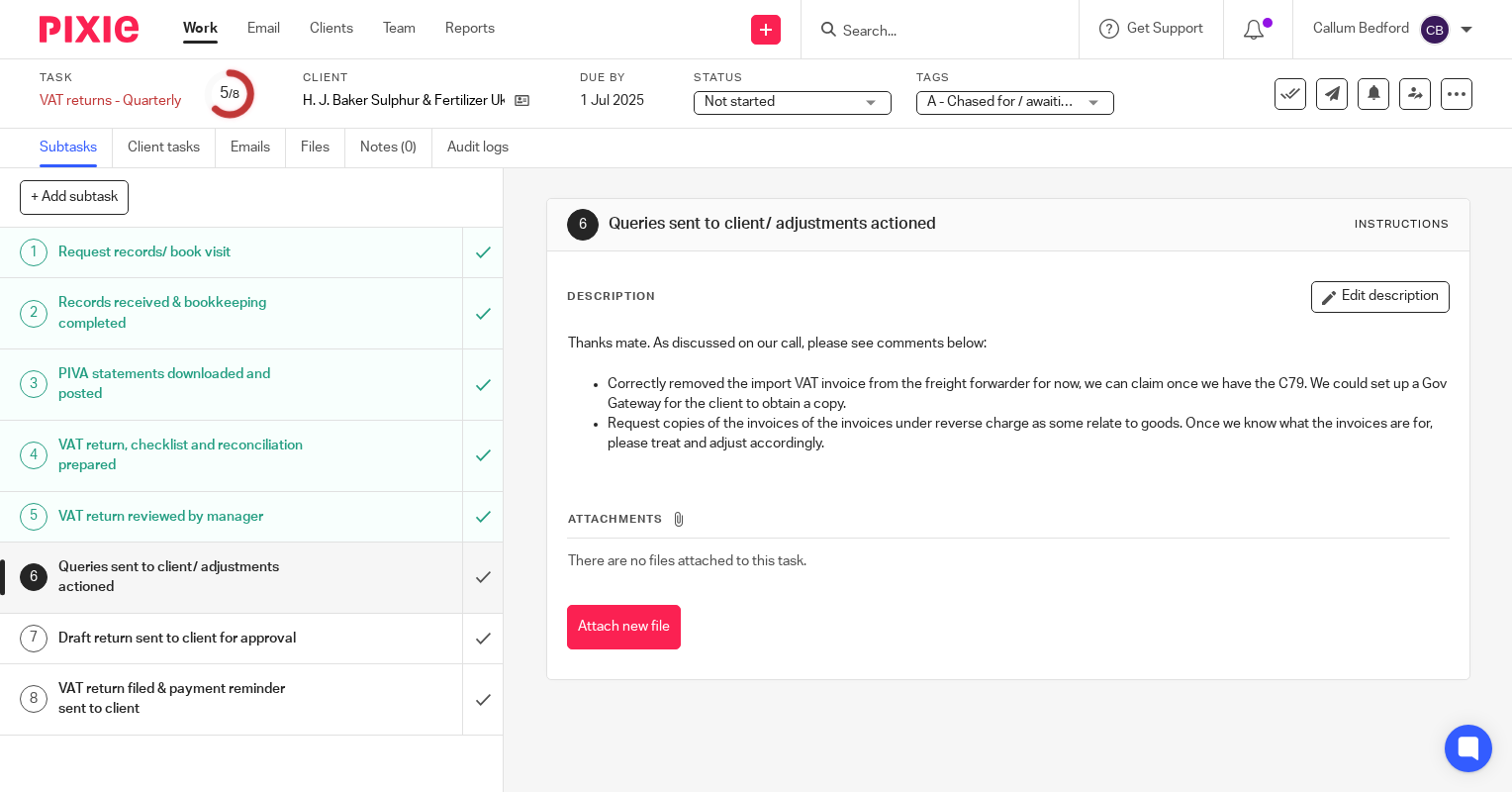 click on "Edit description" at bounding box center [1380, 297] 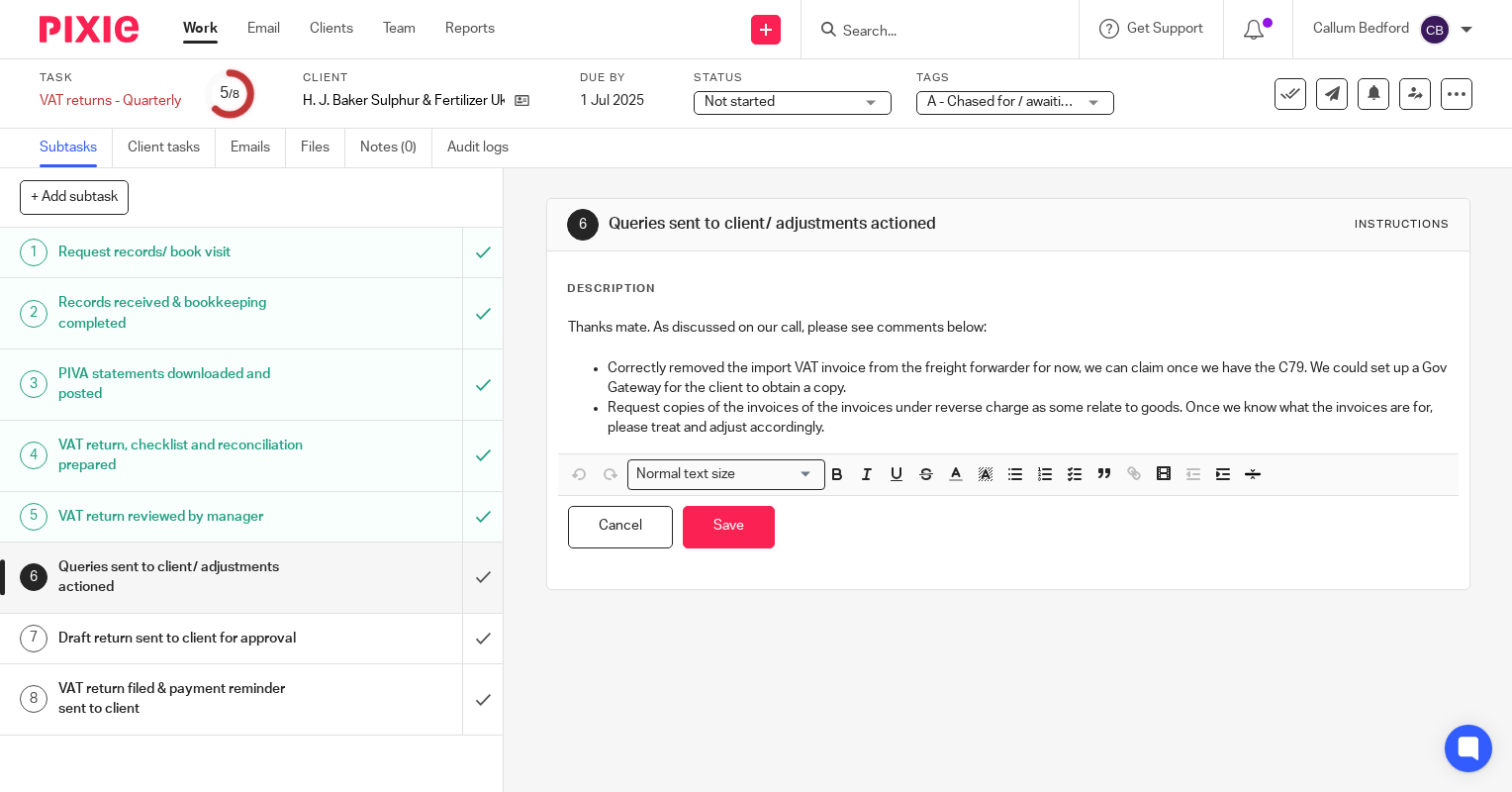 click on "Thanks mate. As discussed on our call, please see comments below: Correctly removed the import VAT invoice from the freight forwarder for now, we can claim once we have the C79. We could set up a Gov Gateway for the client to obtain a copy. Request copies of the invoices of the invoices under reverse charge as some relate to goods. Once we know what the invoices are for, please treat and adjust accordingly." at bounding box center [1008, 380] 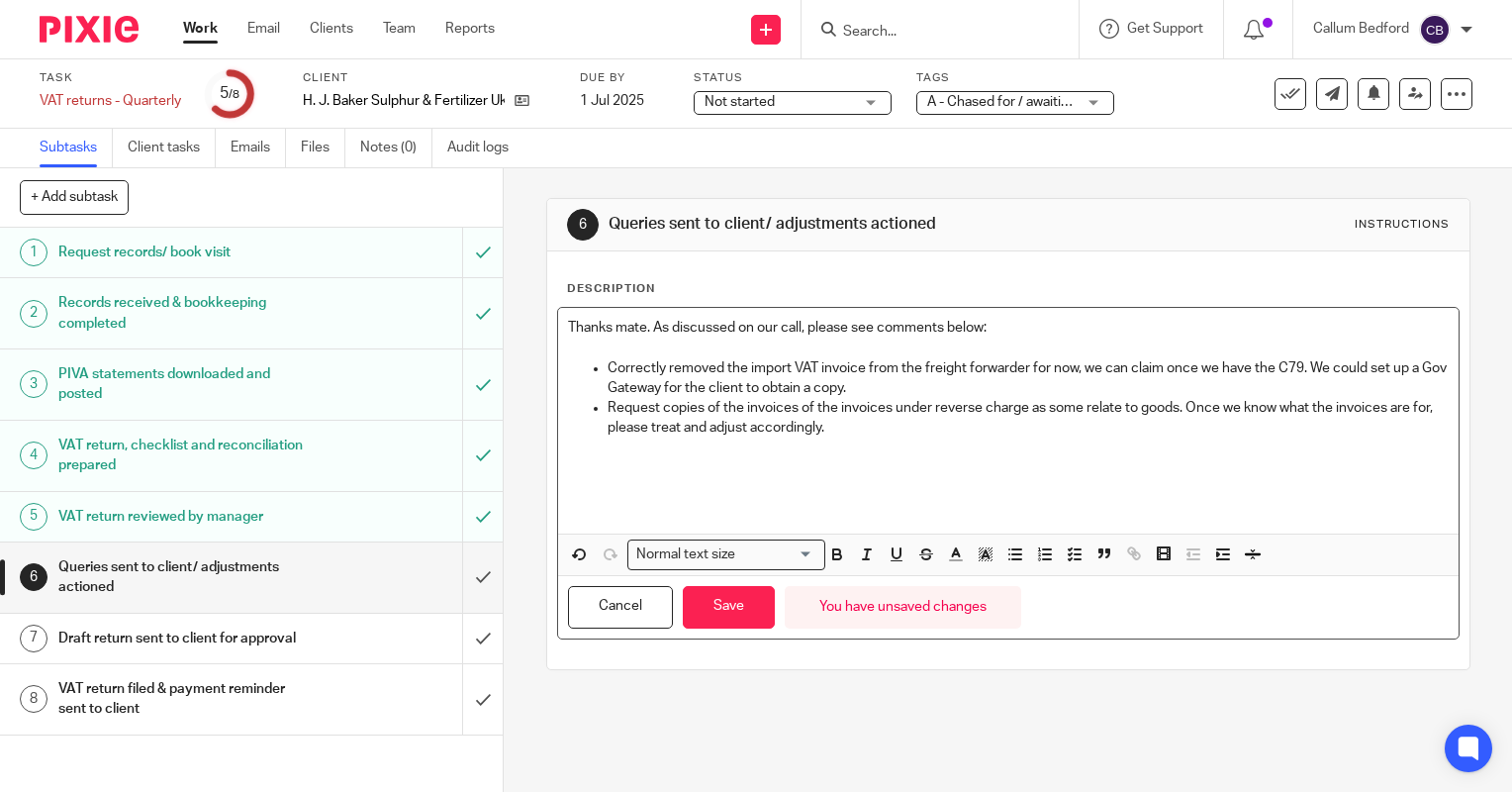 type 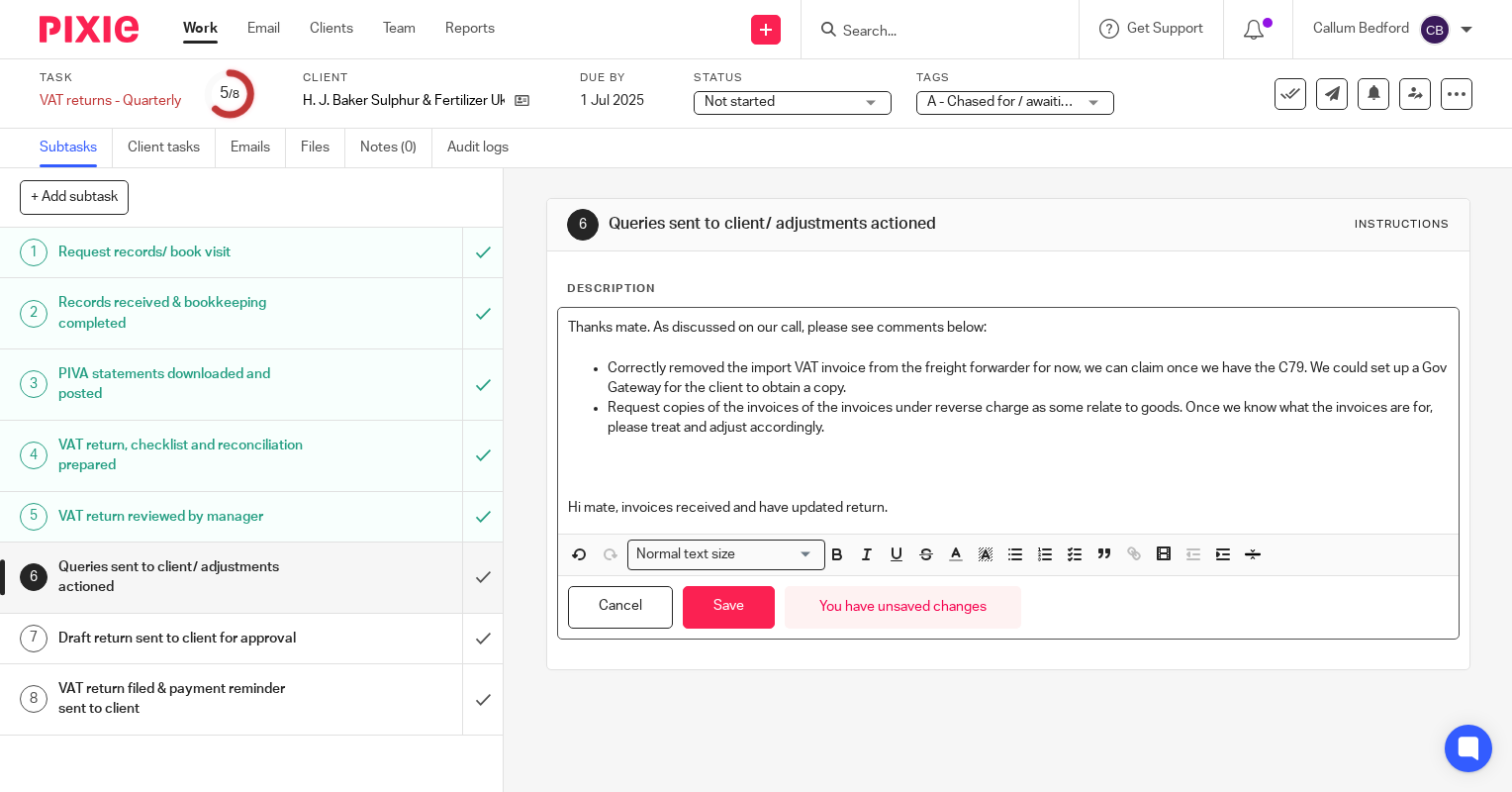 click on "Hi mate, invoices received and have updated return." at bounding box center (1008, 508) 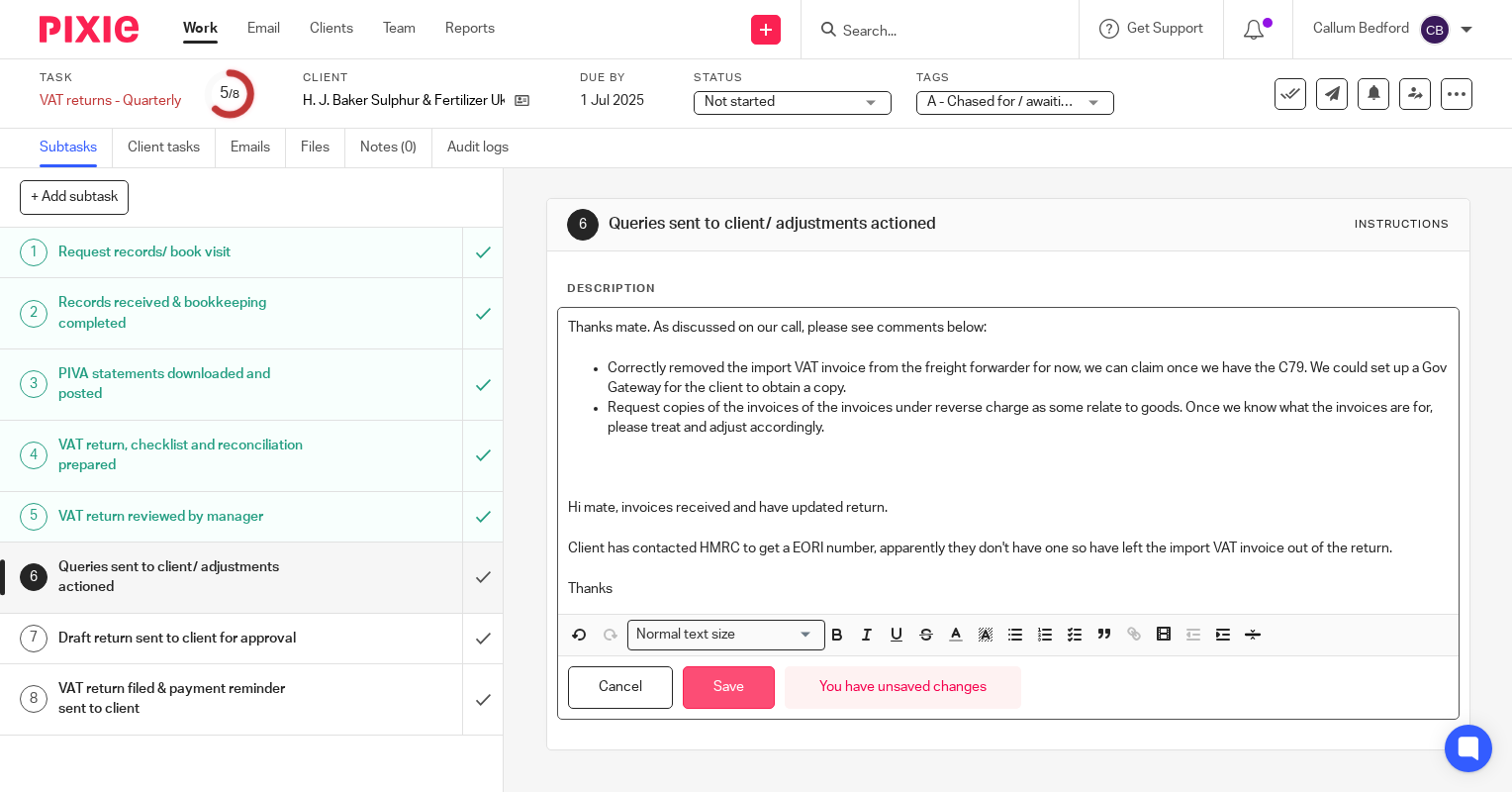 click on "Save" at bounding box center [728, 687] 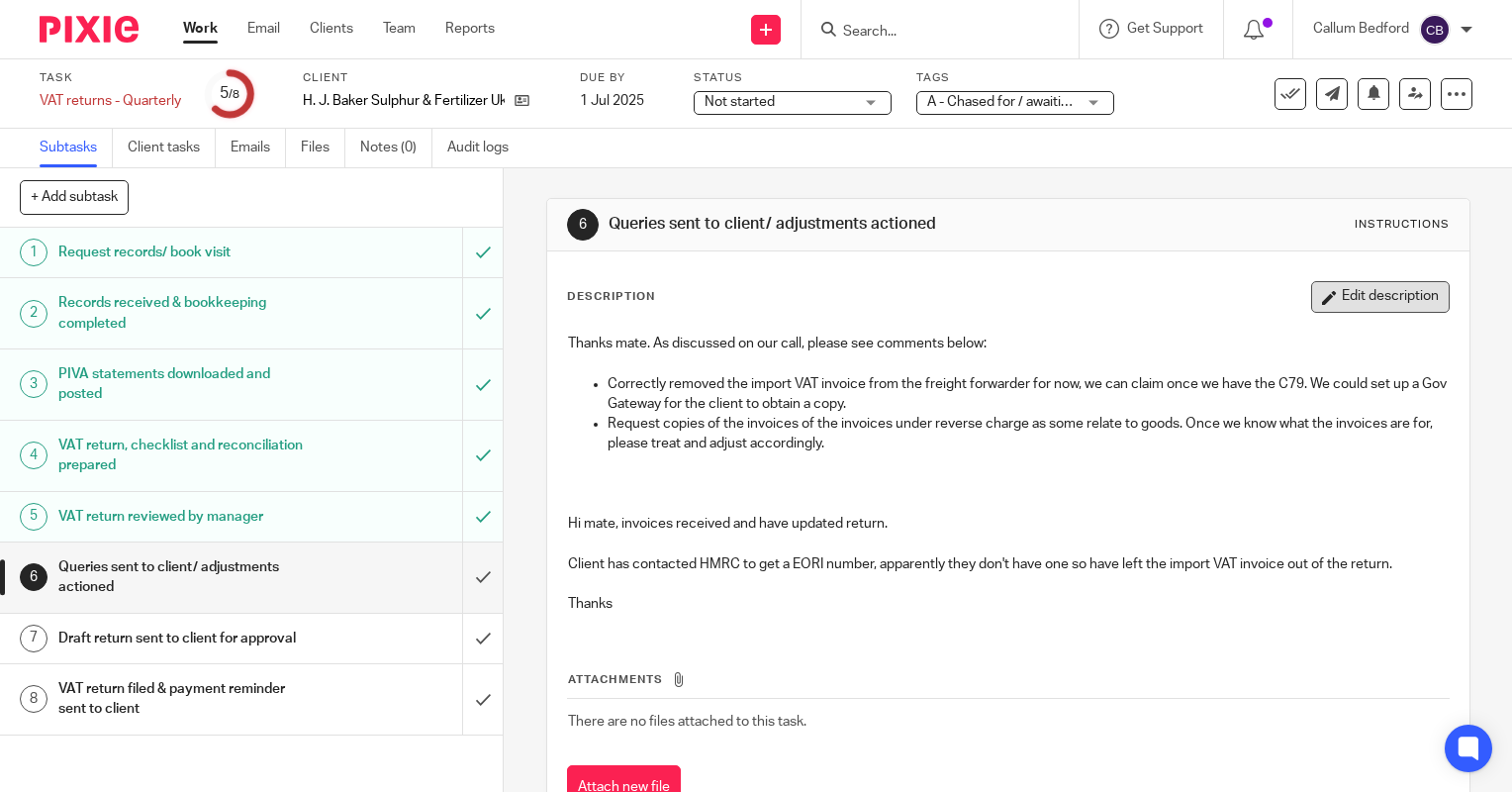 click on "Edit description" at bounding box center [1380, 297] 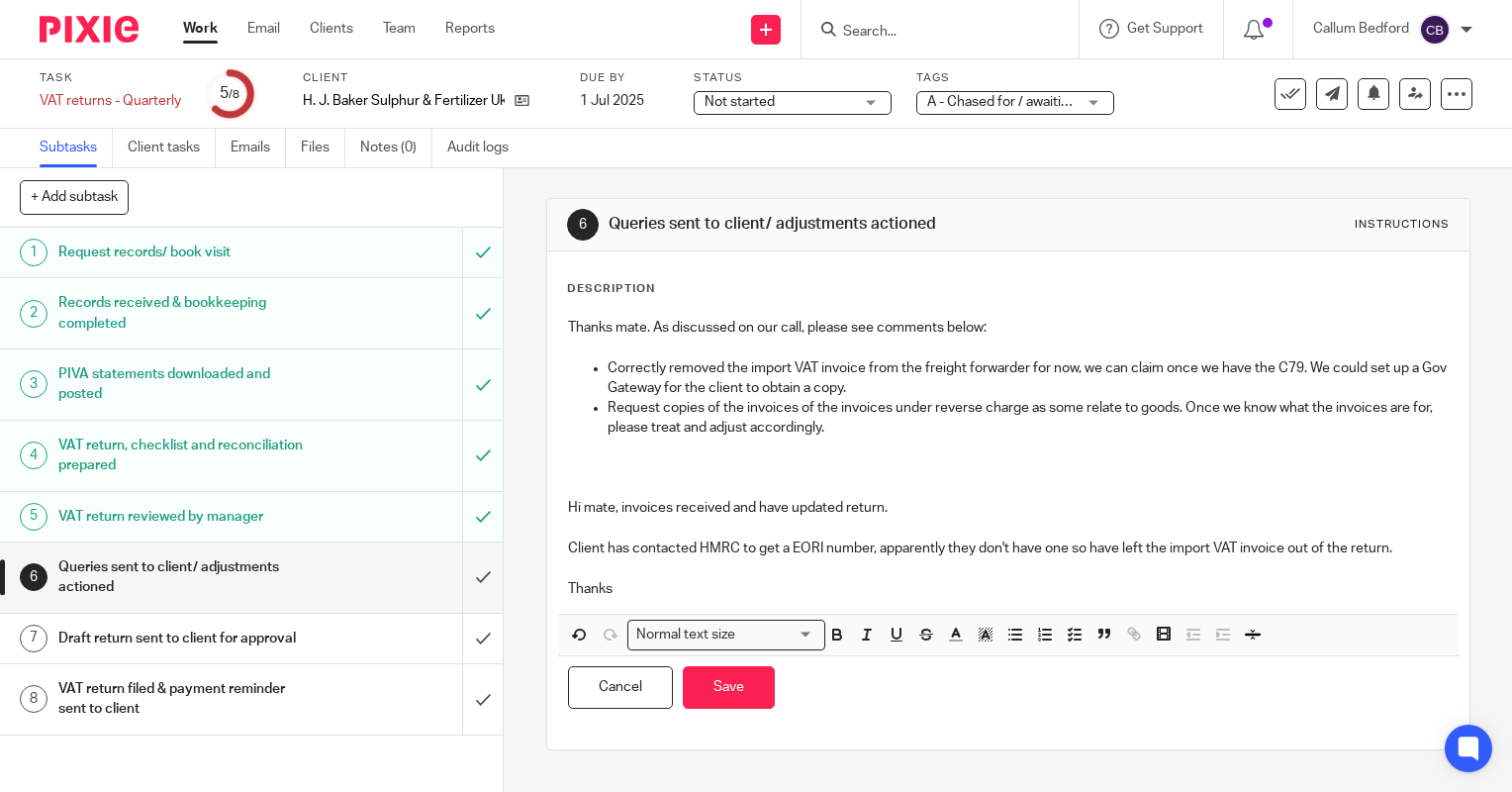 click on "Client has contacted HMRC to get a EORI number, apparently they don't have one so have left the import VAT invoice out of the return." at bounding box center (1008, 548) 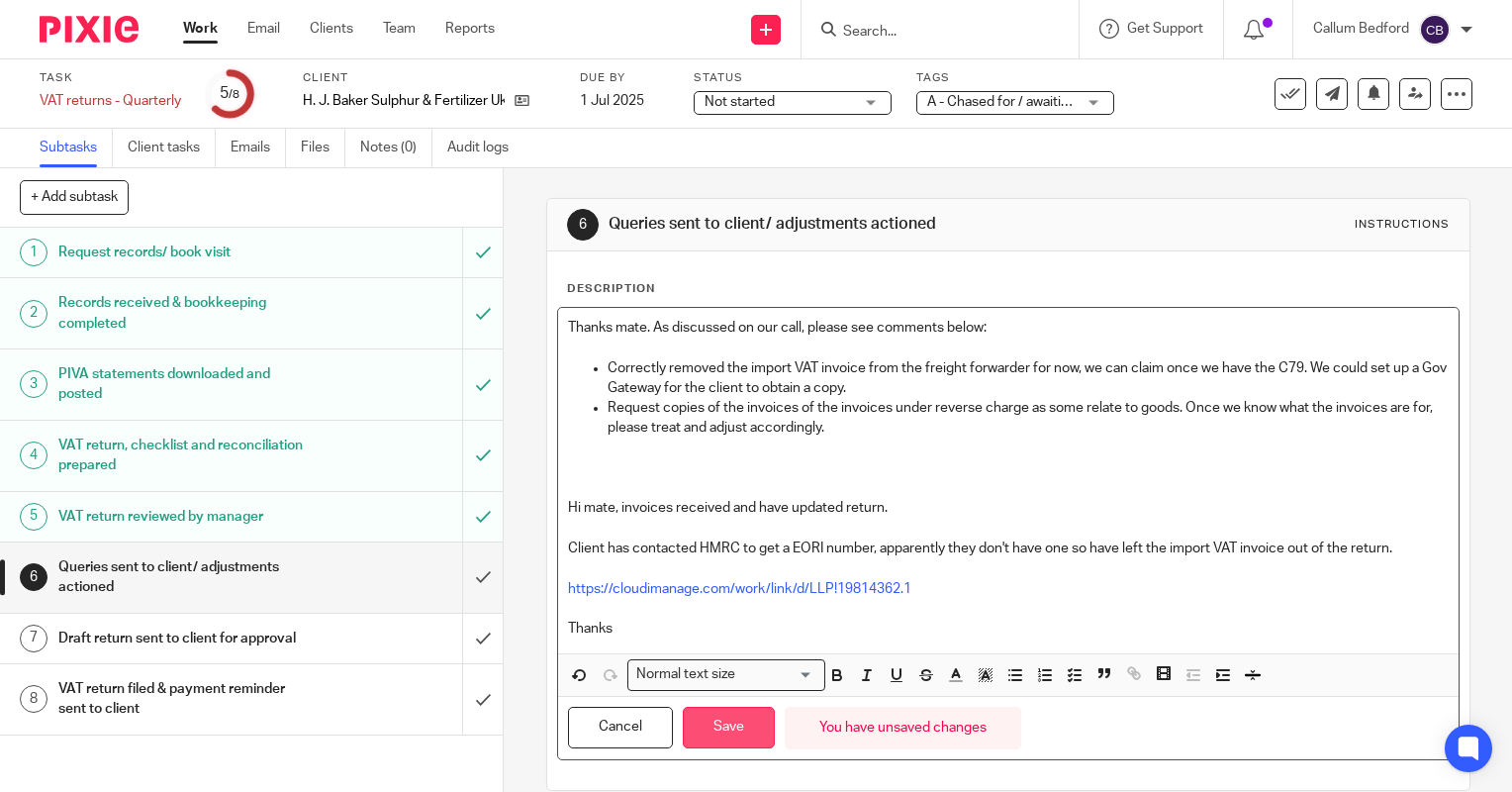 click on "Save" at bounding box center [728, 728] 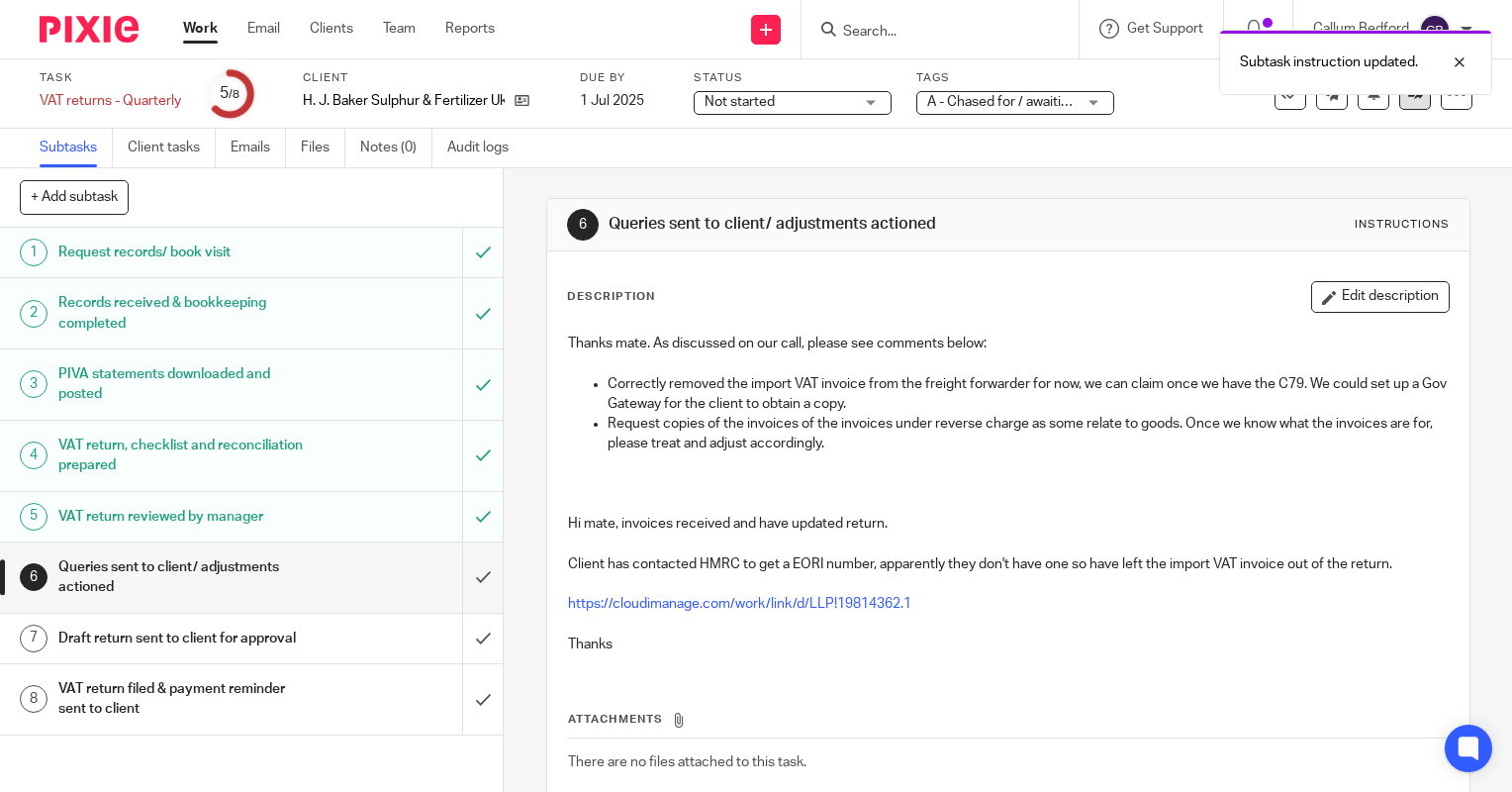 click at bounding box center [1415, 94] 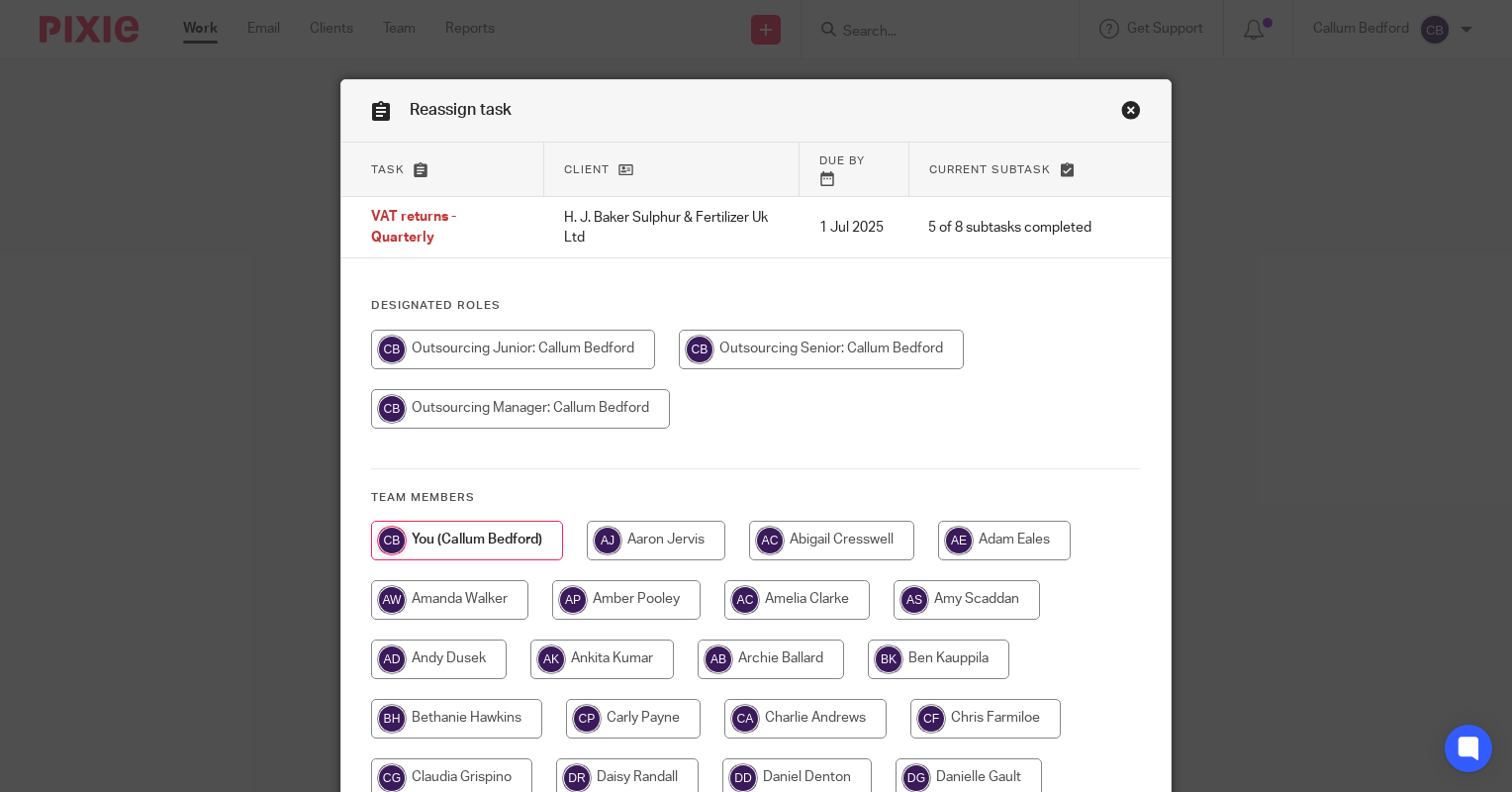 scroll, scrollTop: 0, scrollLeft: 0, axis: both 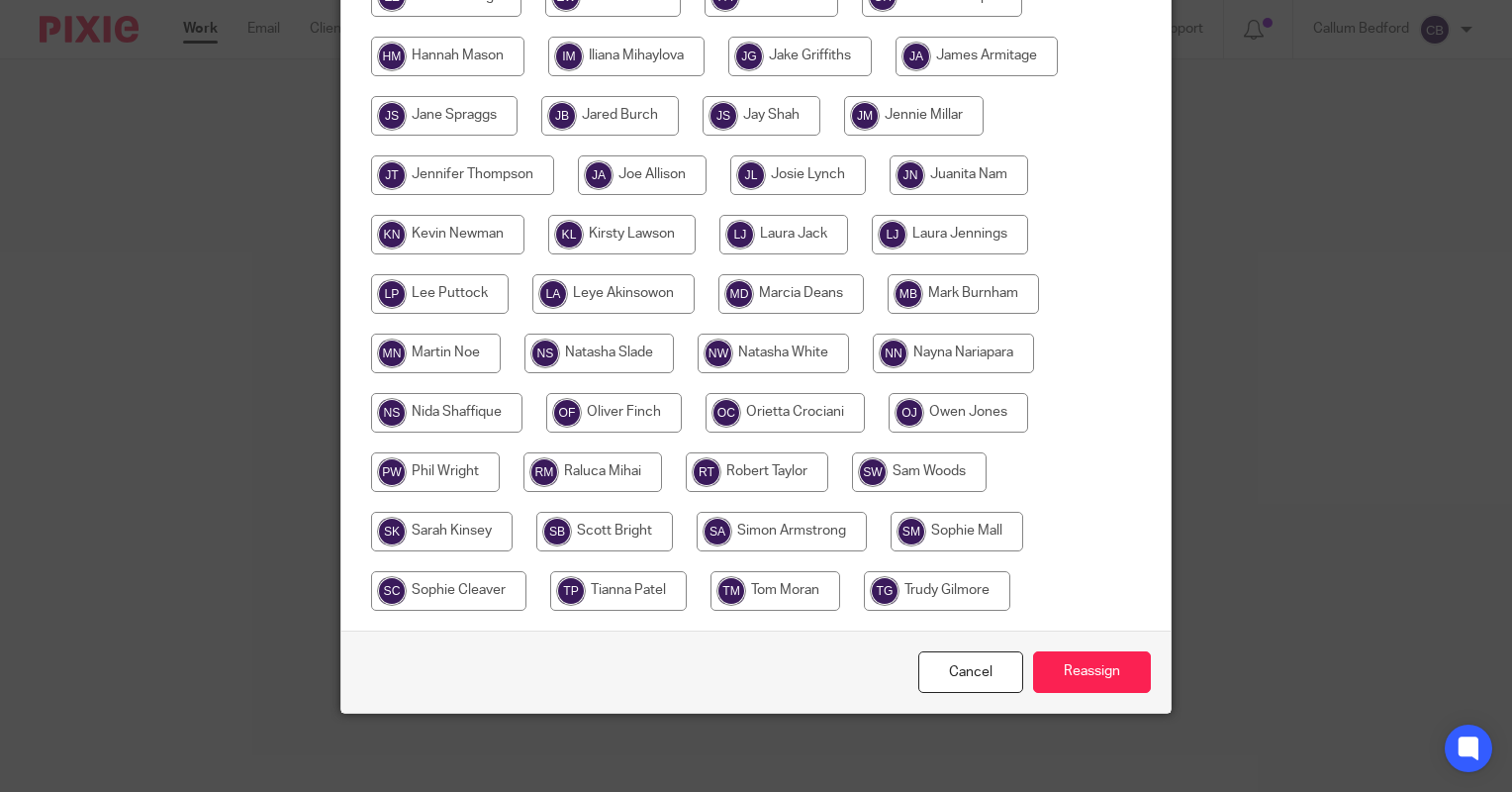 drag, startPoint x: 603, startPoint y: 534, endPoint x: 658, endPoint y: 537, distance: 55.0818 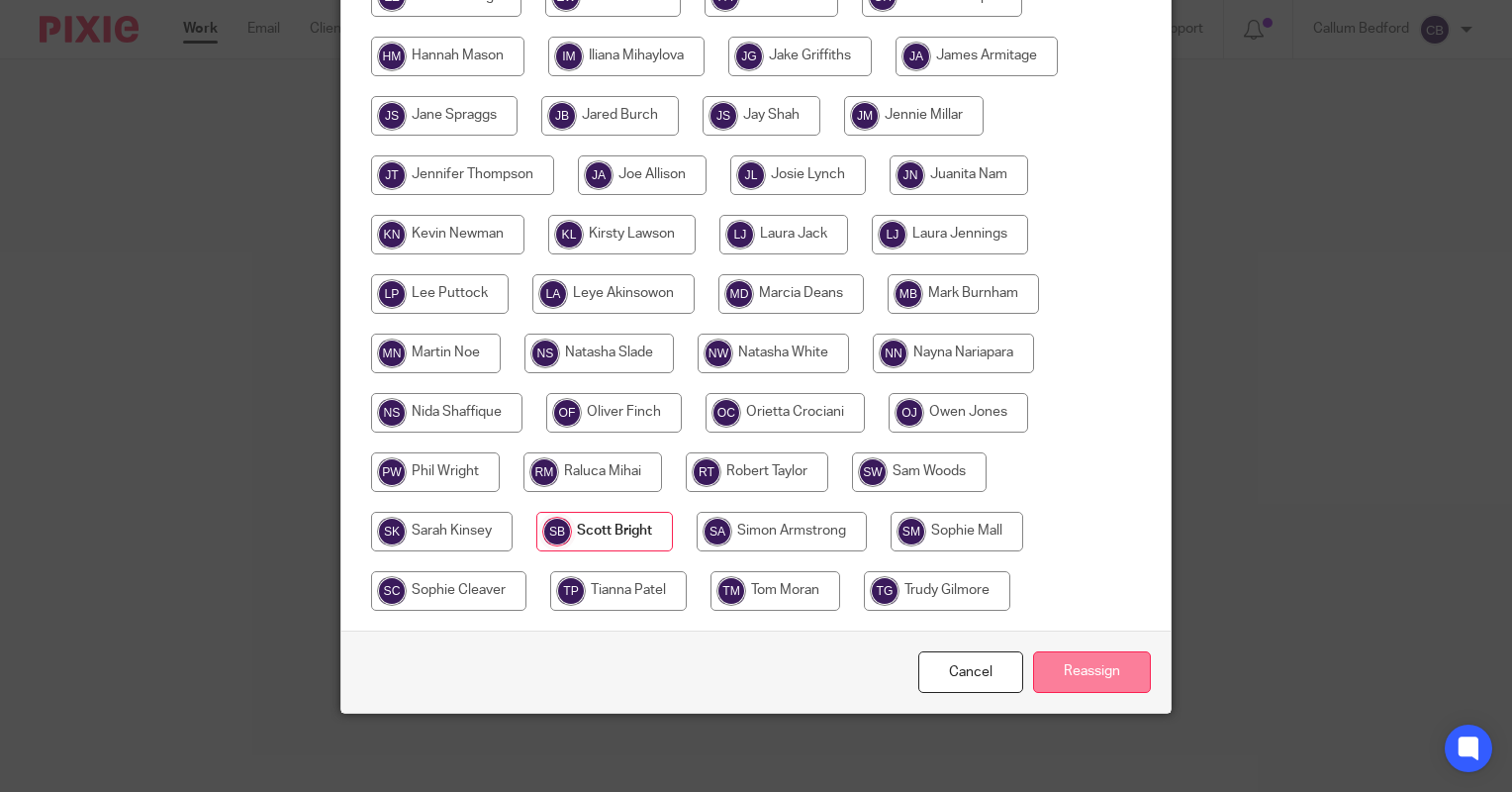 click on "Reassign" at bounding box center [1091, 672] 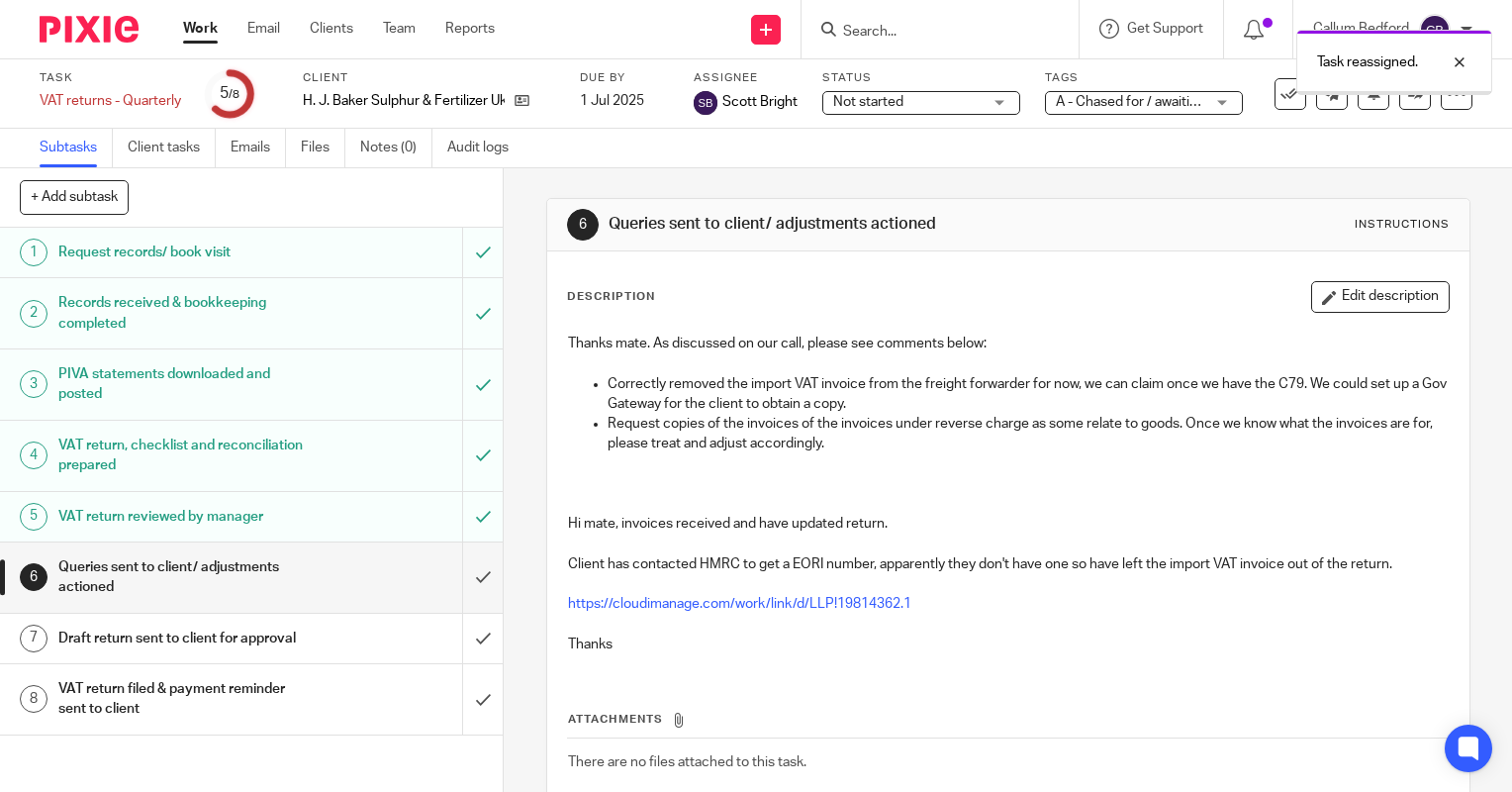 scroll, scrollTop: 0, scrollLeft: 0, axis: both 